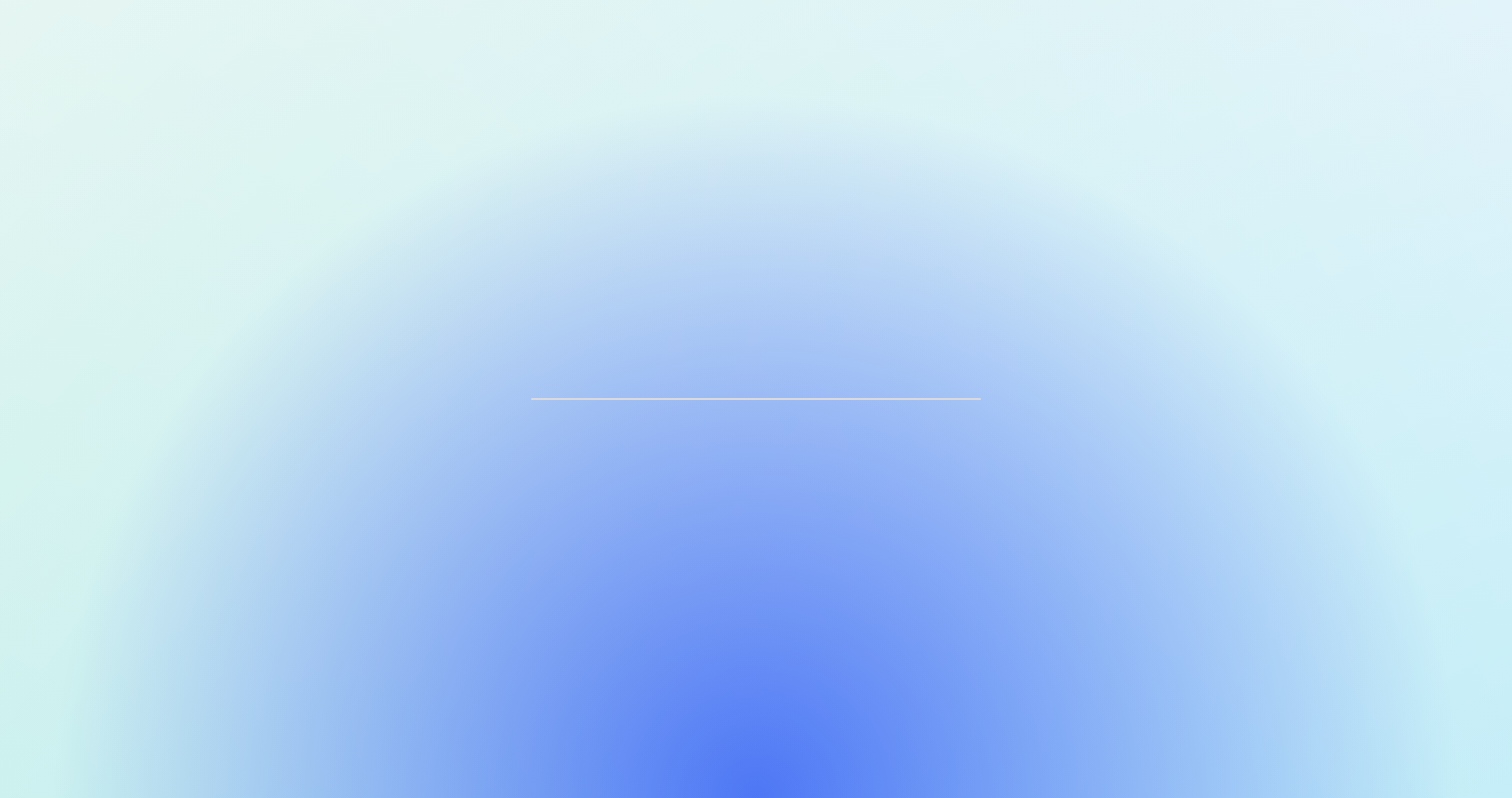 scroll, scrollTop: 0, scrollLeft: 0, axis: both 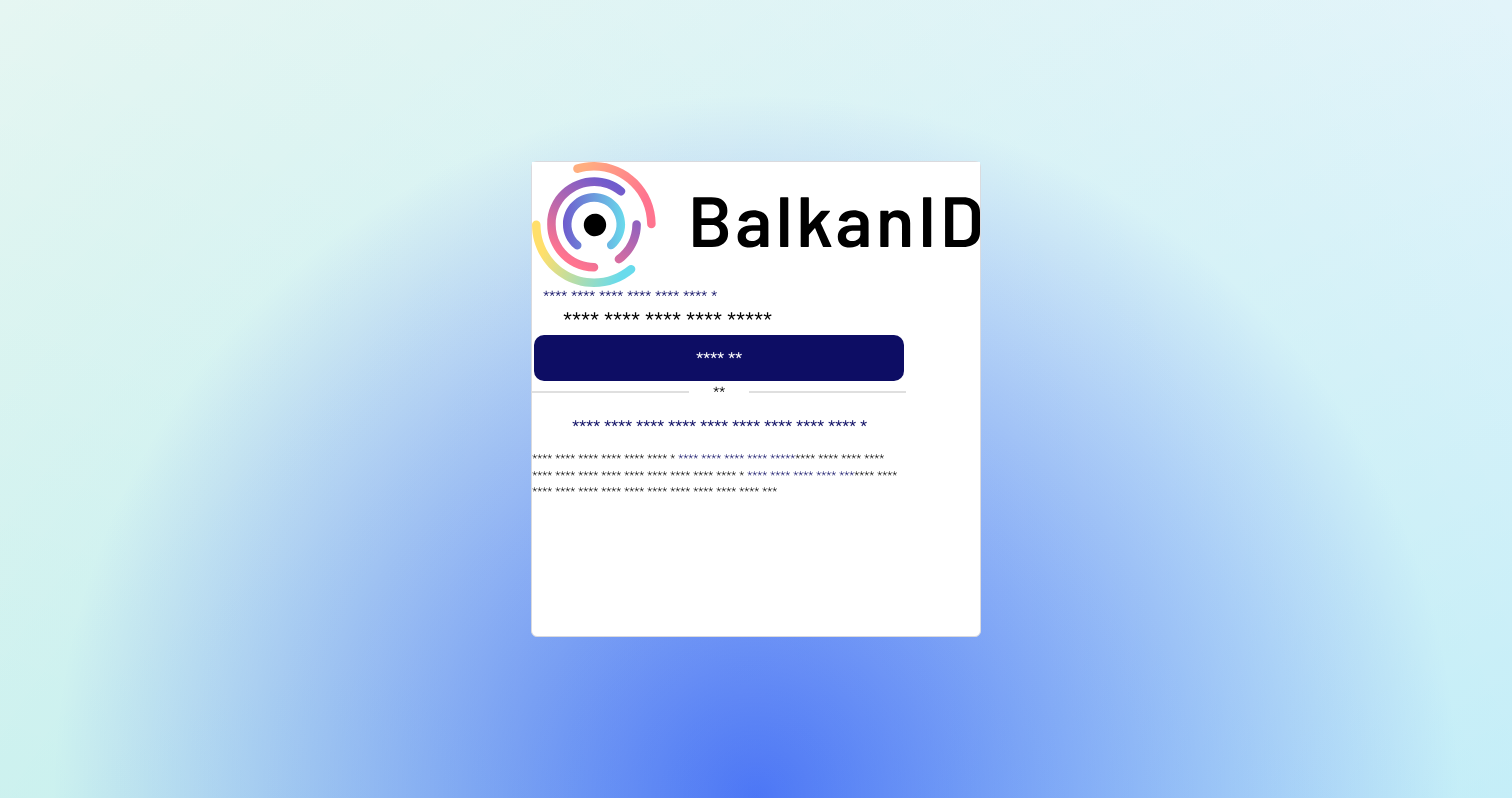 click on "**********" at bounding box center [756, 392] 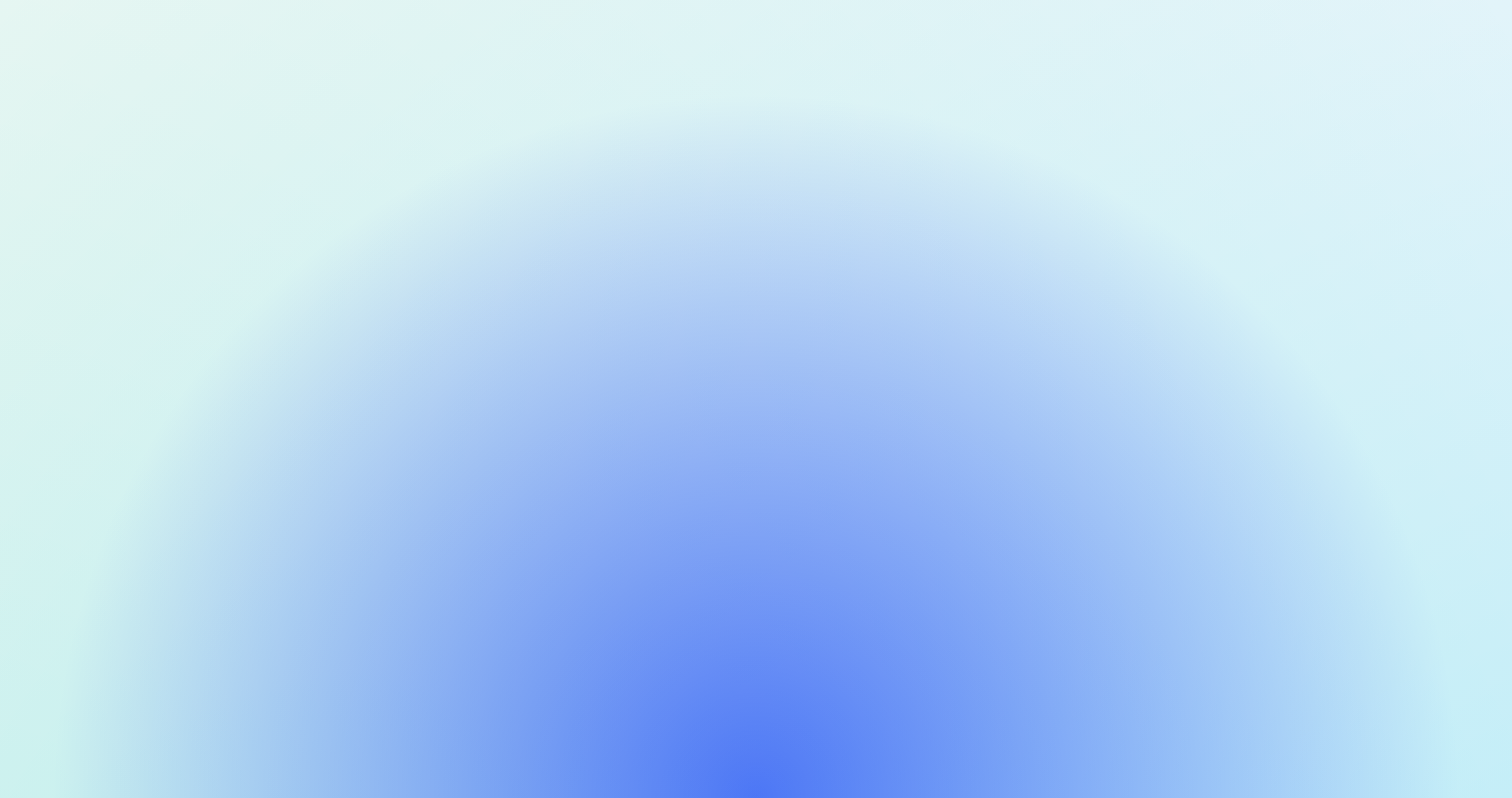 scroll, scrollTop: 0, scrollLeft: 0, axis: both 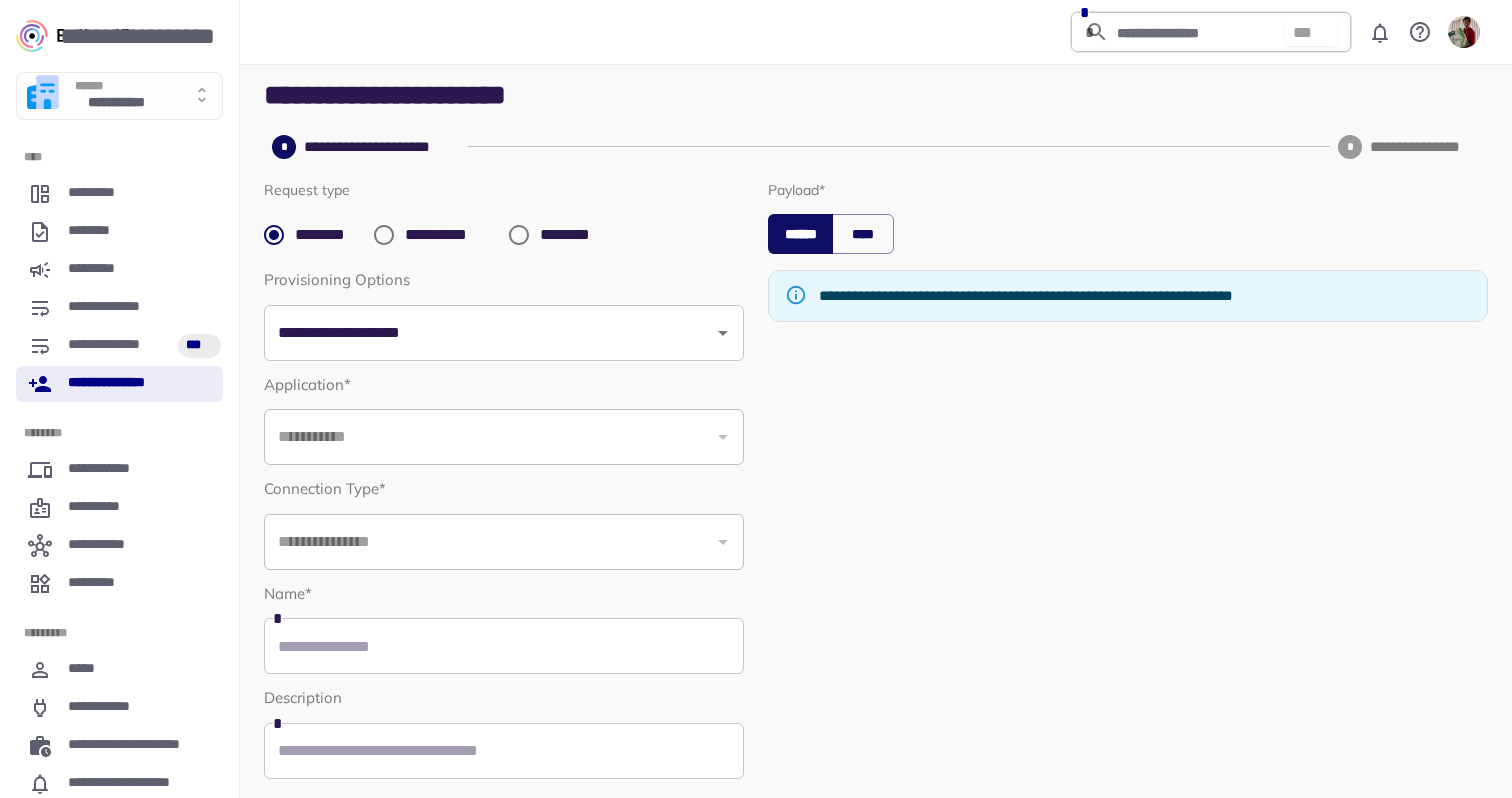 click on "**********" at bounding box center [117, 104] 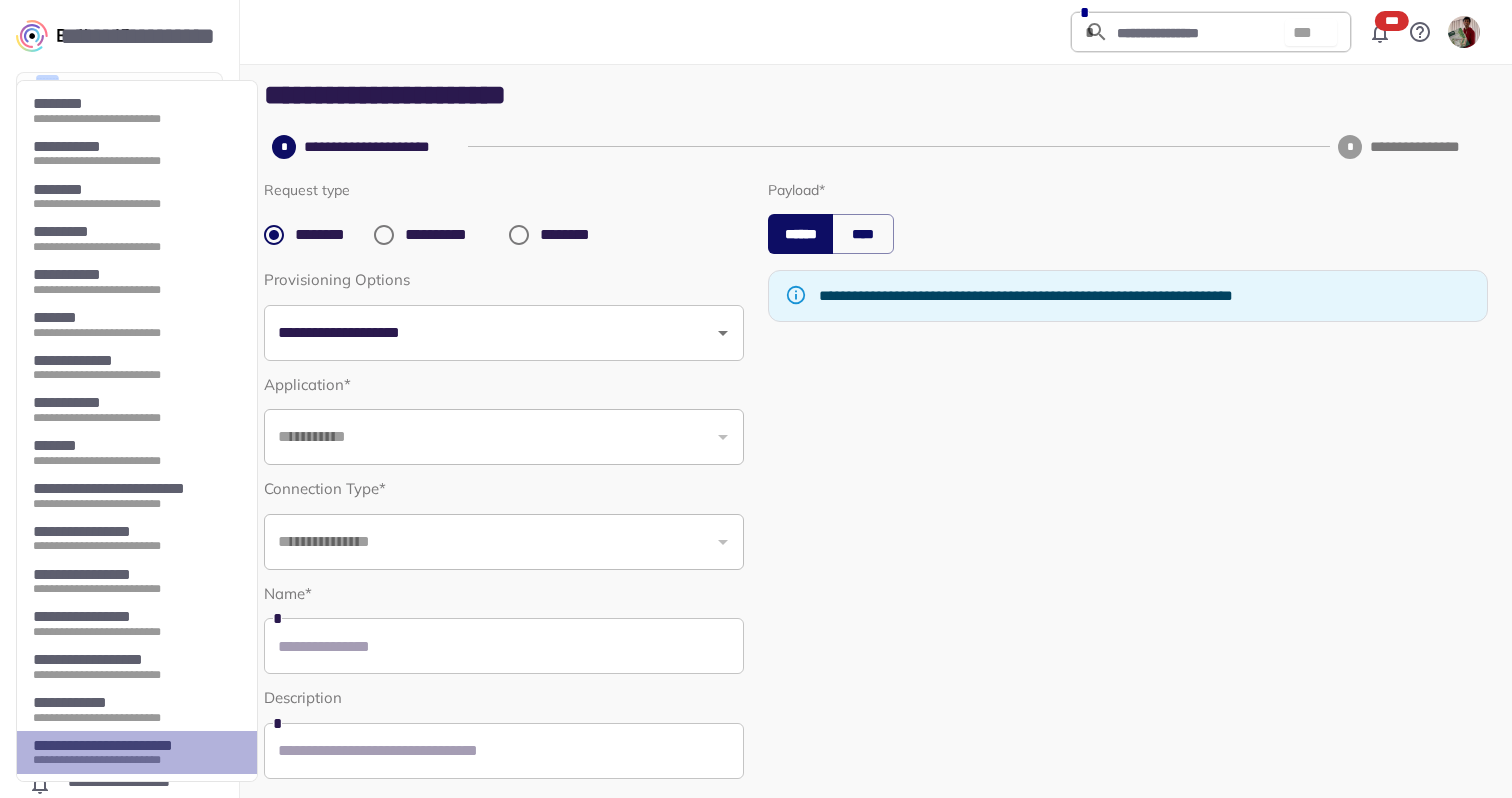 click on "**********" at bounding box center (129, 760) 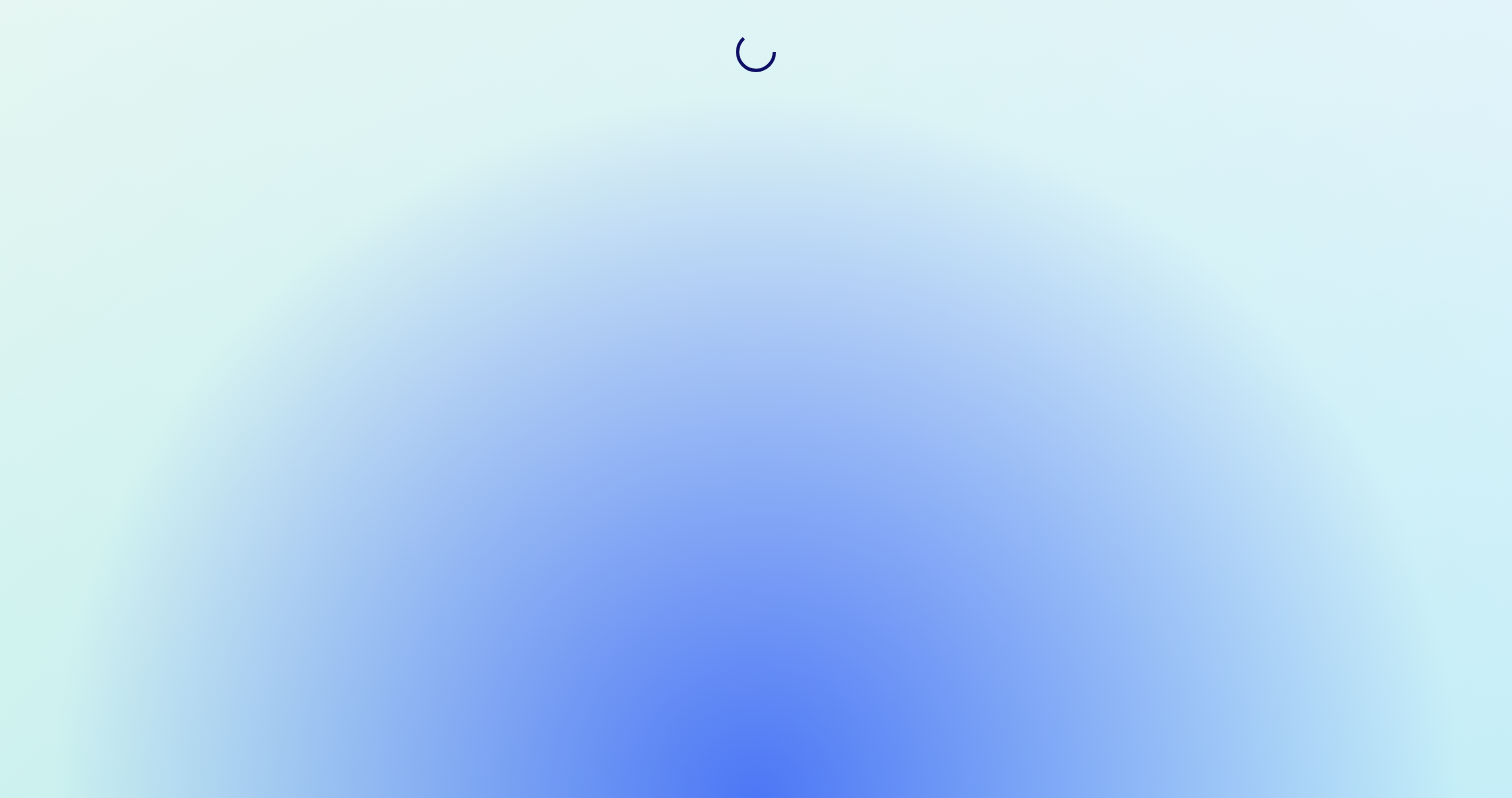 scroll, scrollTop: 0, scrollLeft: 0, axis: both 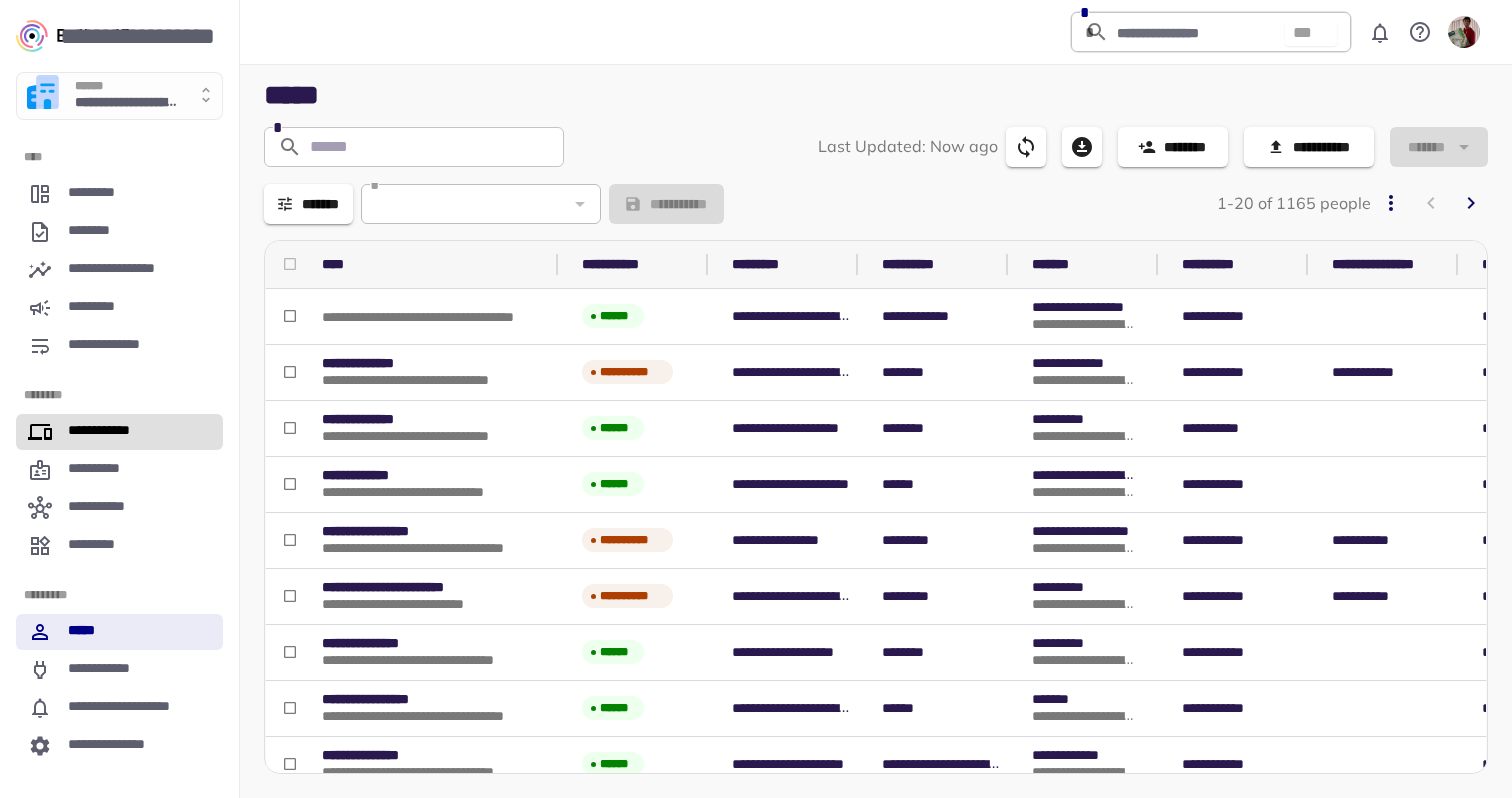 click on "**********" at bounding box center (107, 432) 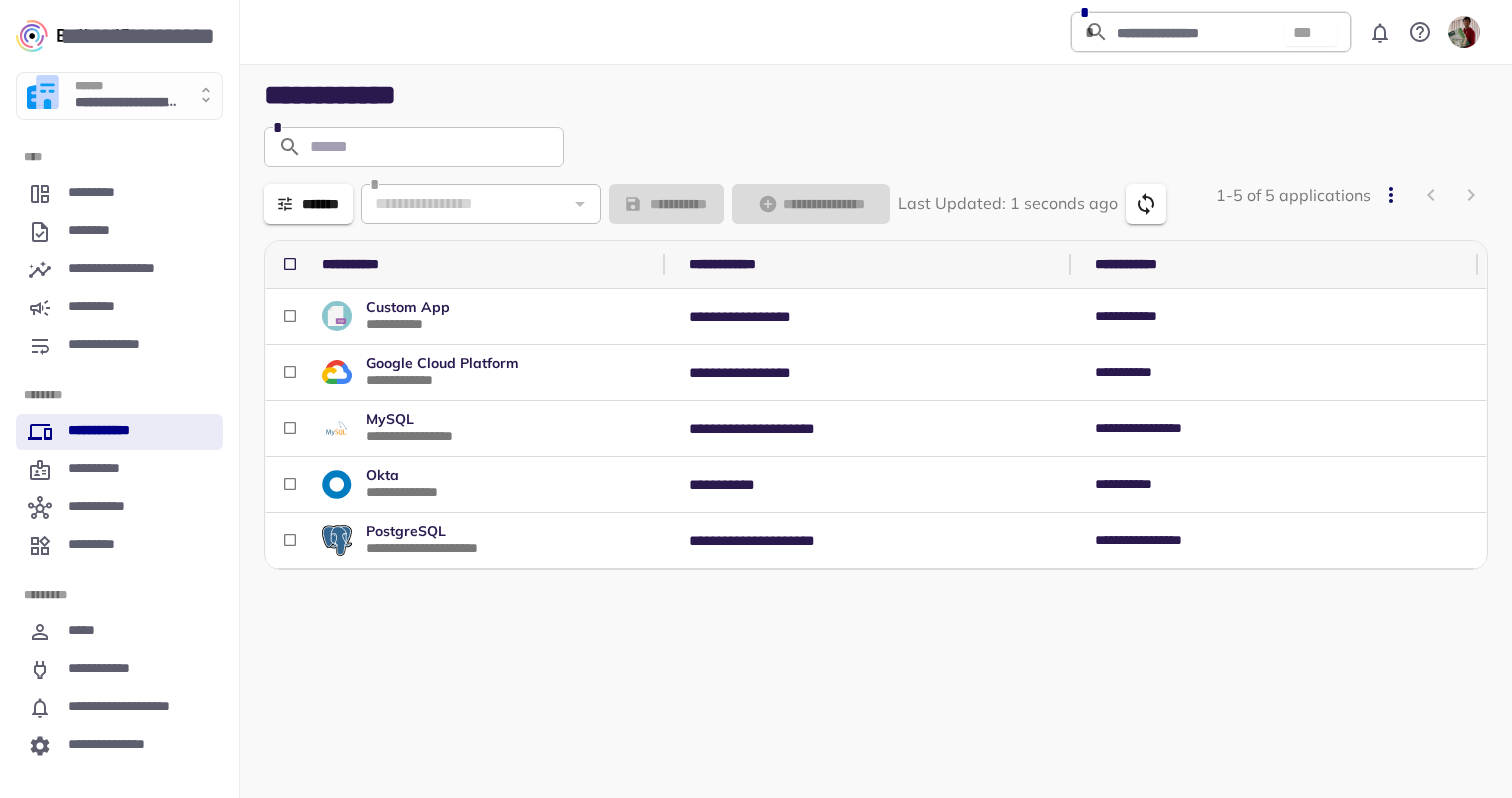 click on "**********" at bounding box center (127, 104) 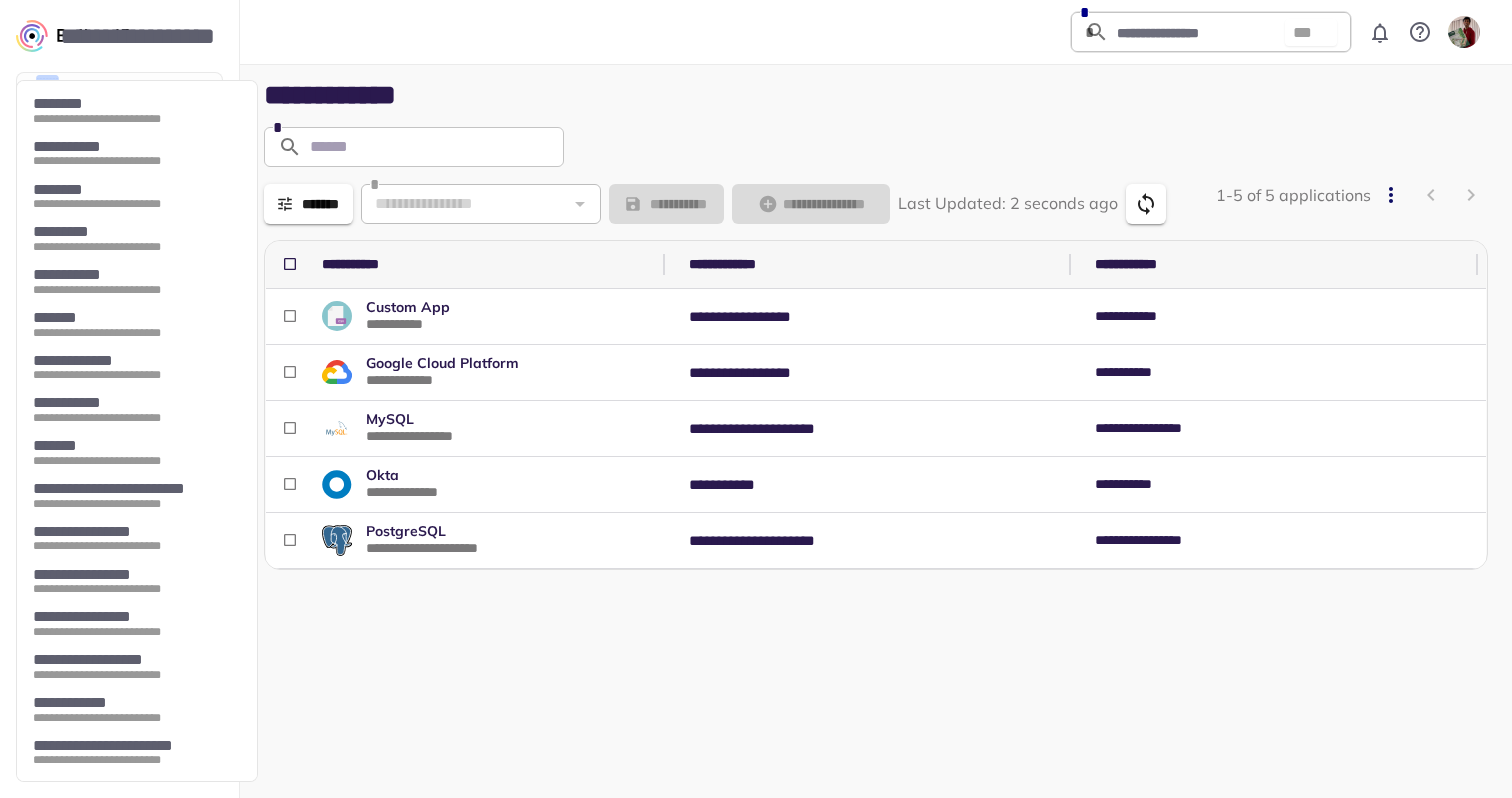 scroll, scrollTop: 86, scrollLeft: 0, axis: vertical 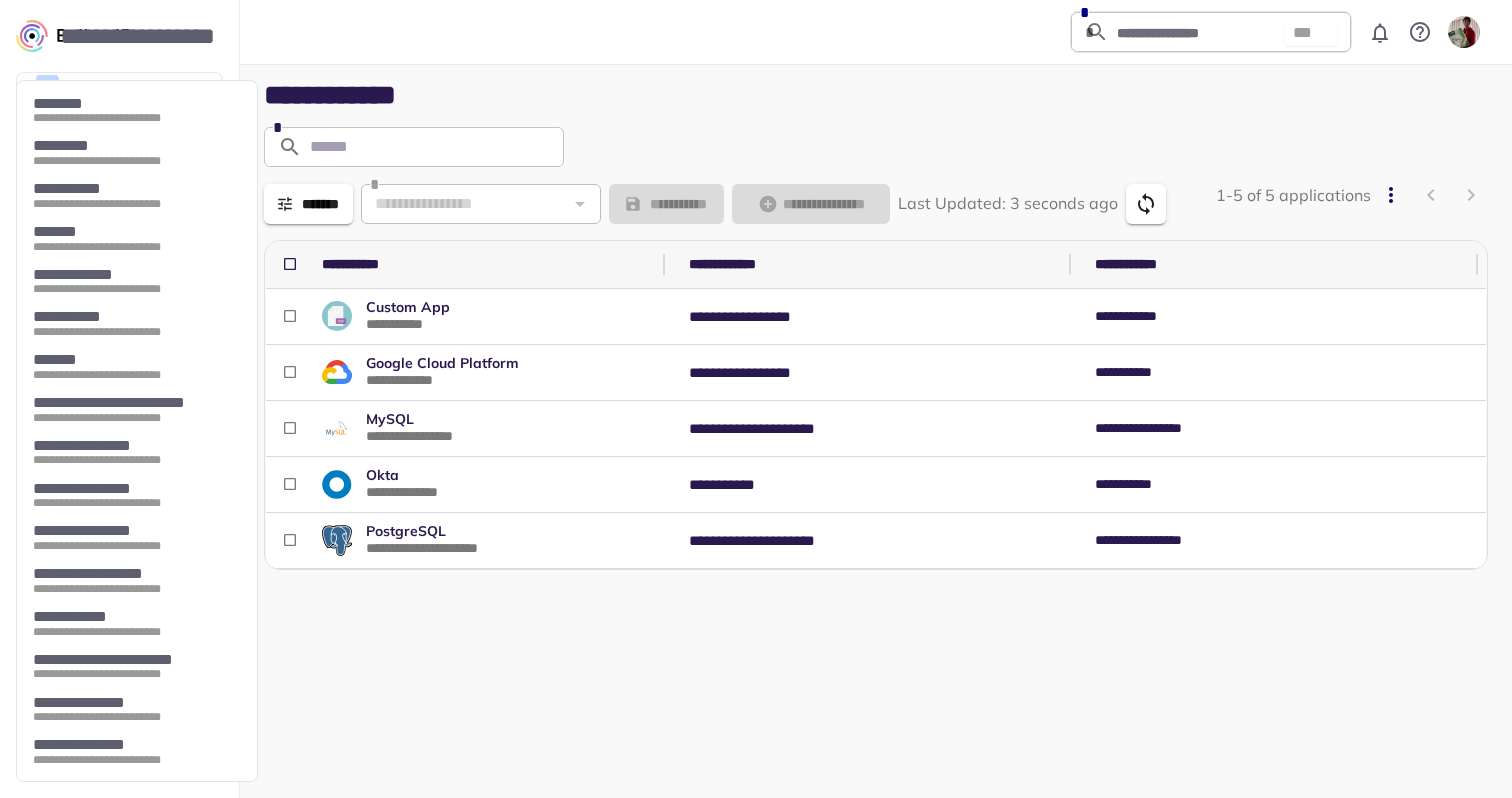 click on "**********" at bounding box center (135, 760) 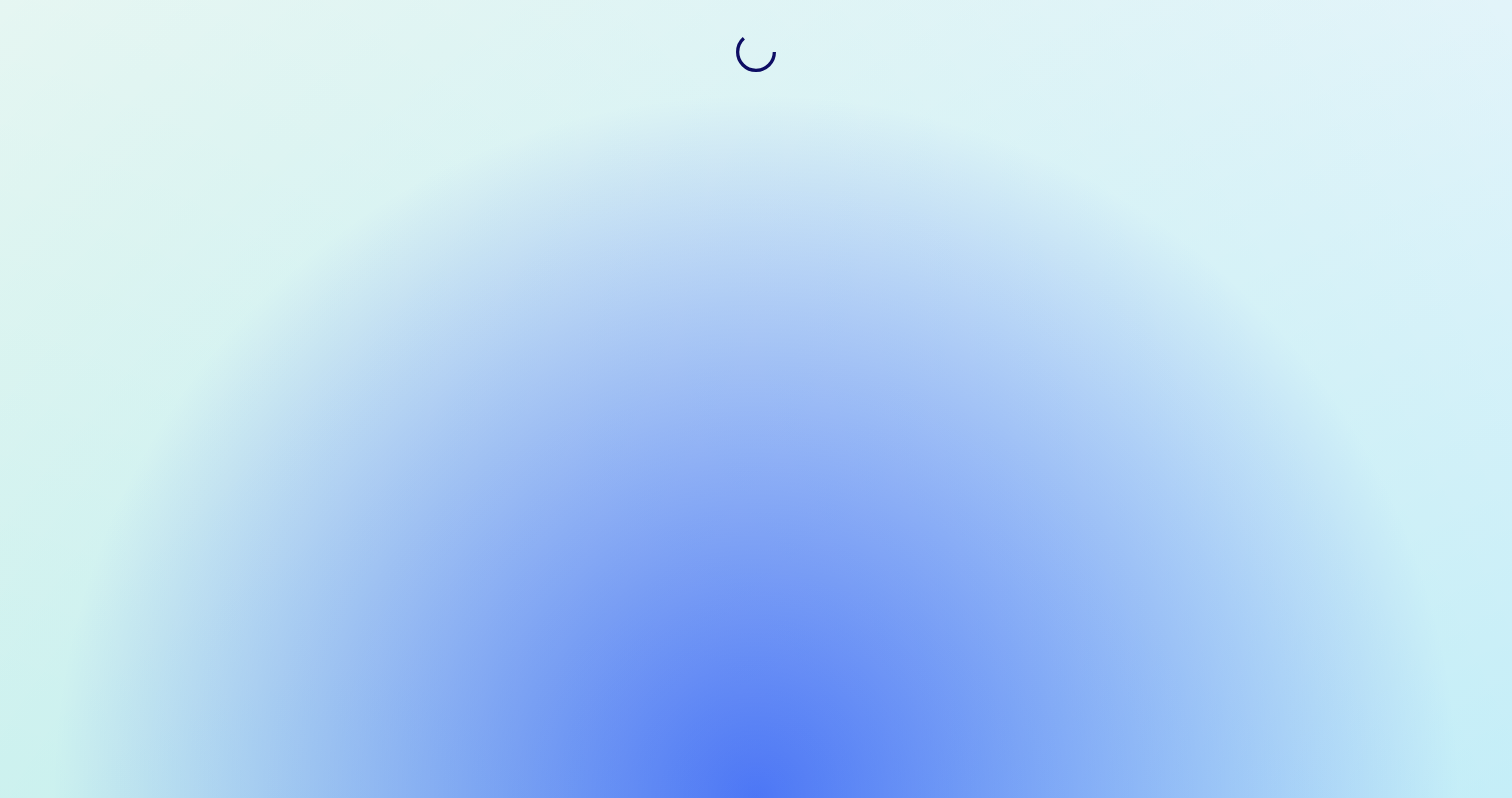 scroll, scrollTop: 0, scrollLeft: 0, axis: both 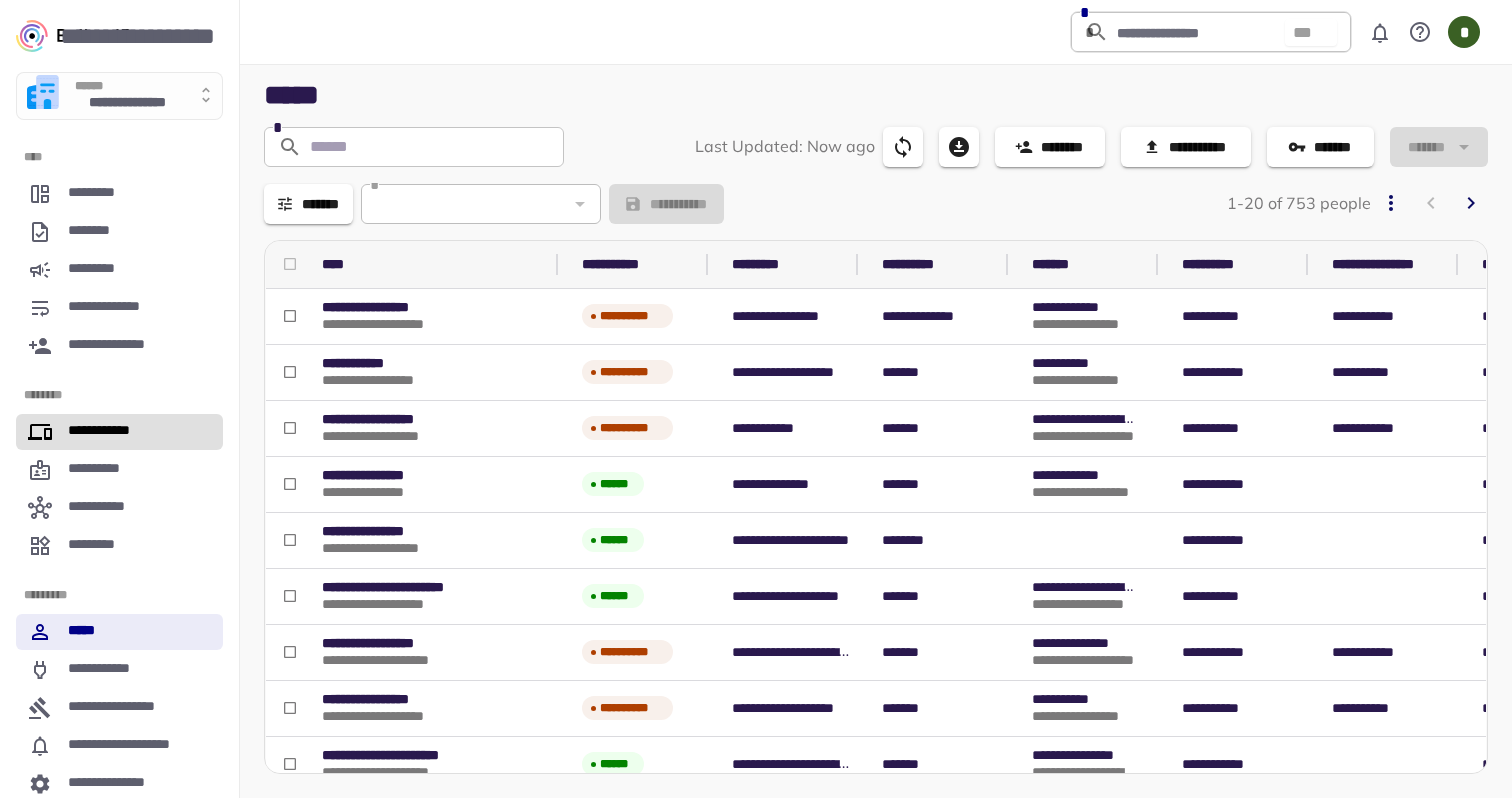click on "**********" at bounding box center (119, 432) 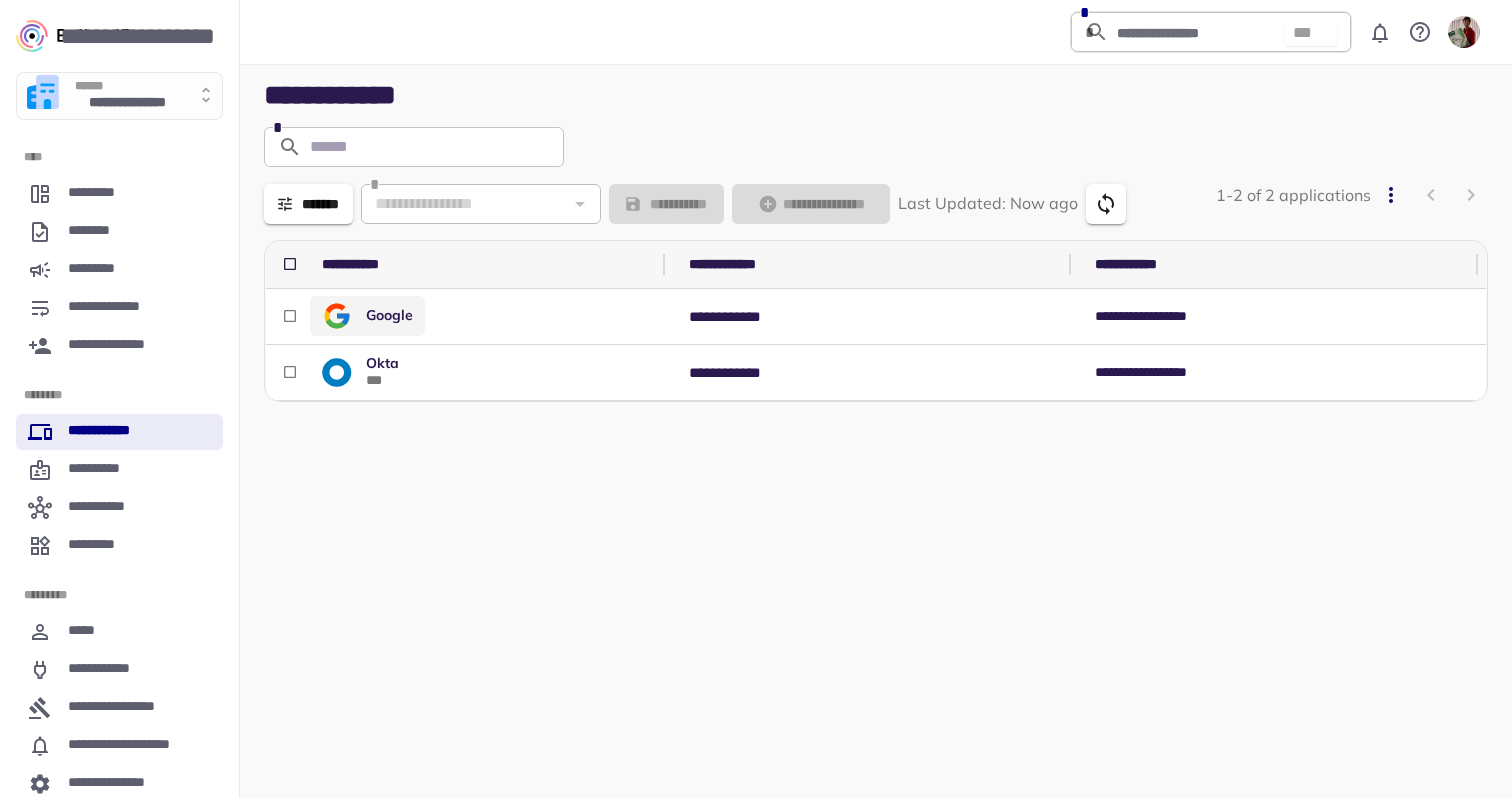 click on "Google" at bounding box center [389, 315] 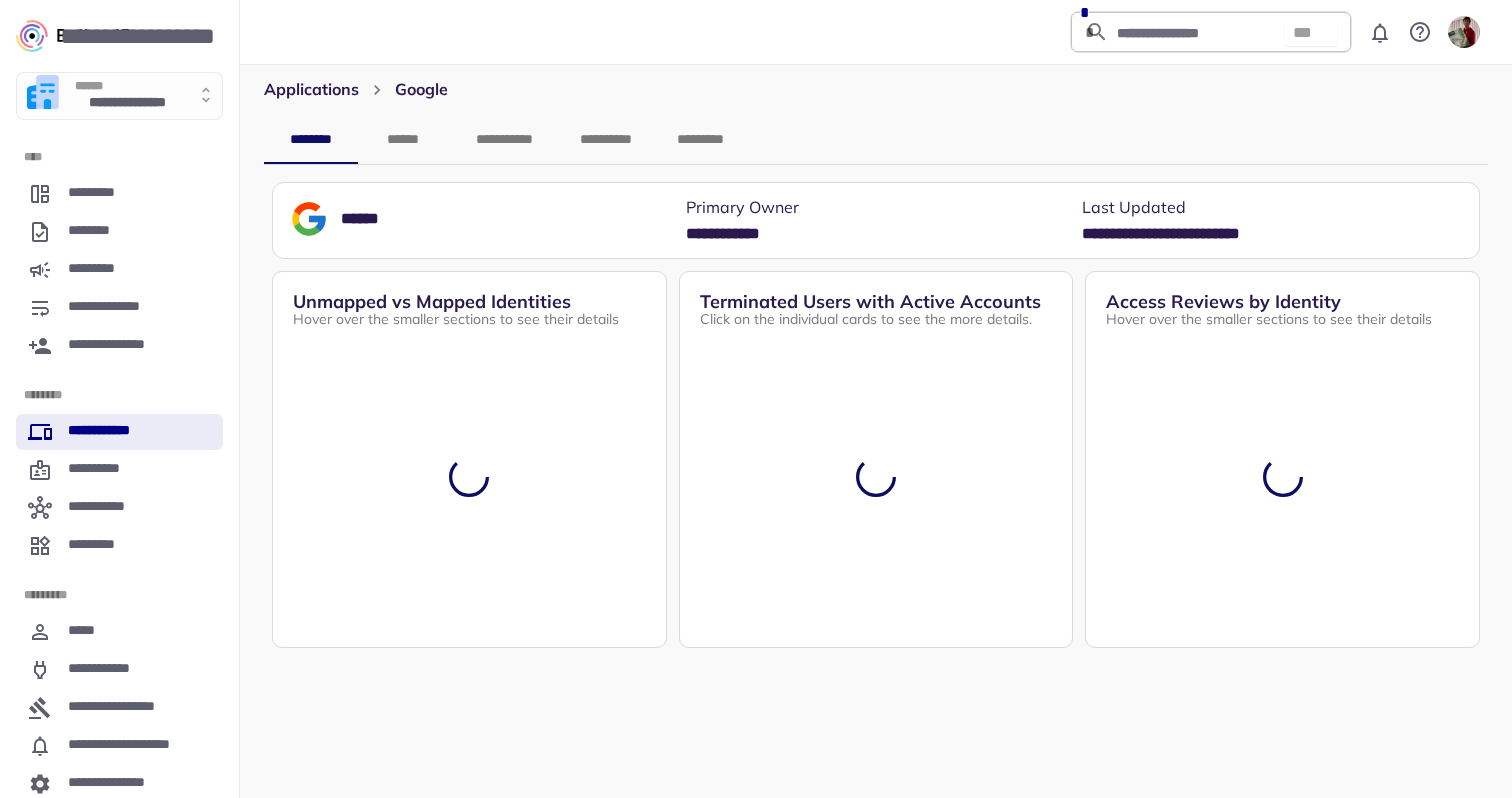 click on "**********" at bounding box center (504, 140) 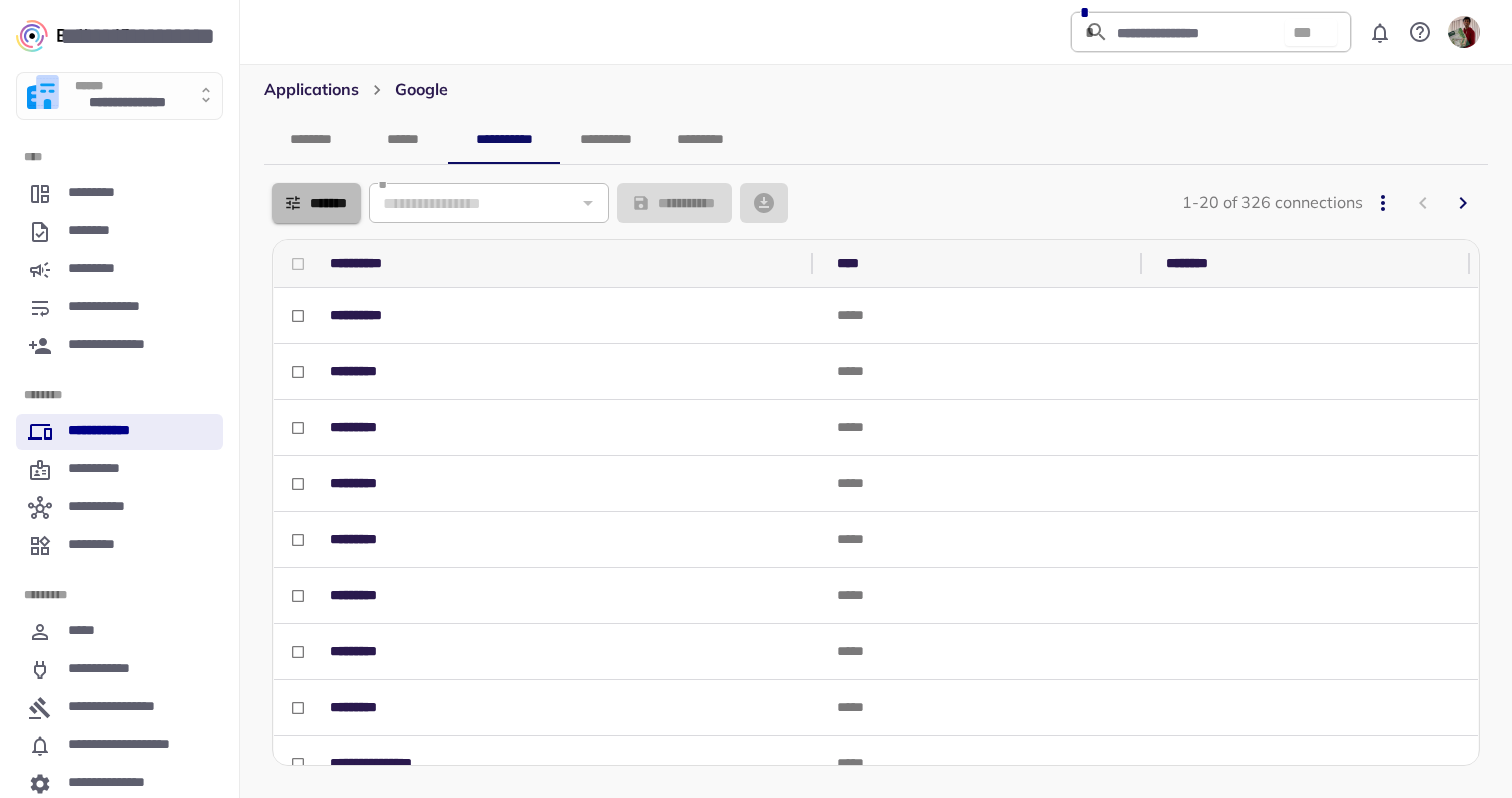 click on "*******" at bounding box center (316, 203) 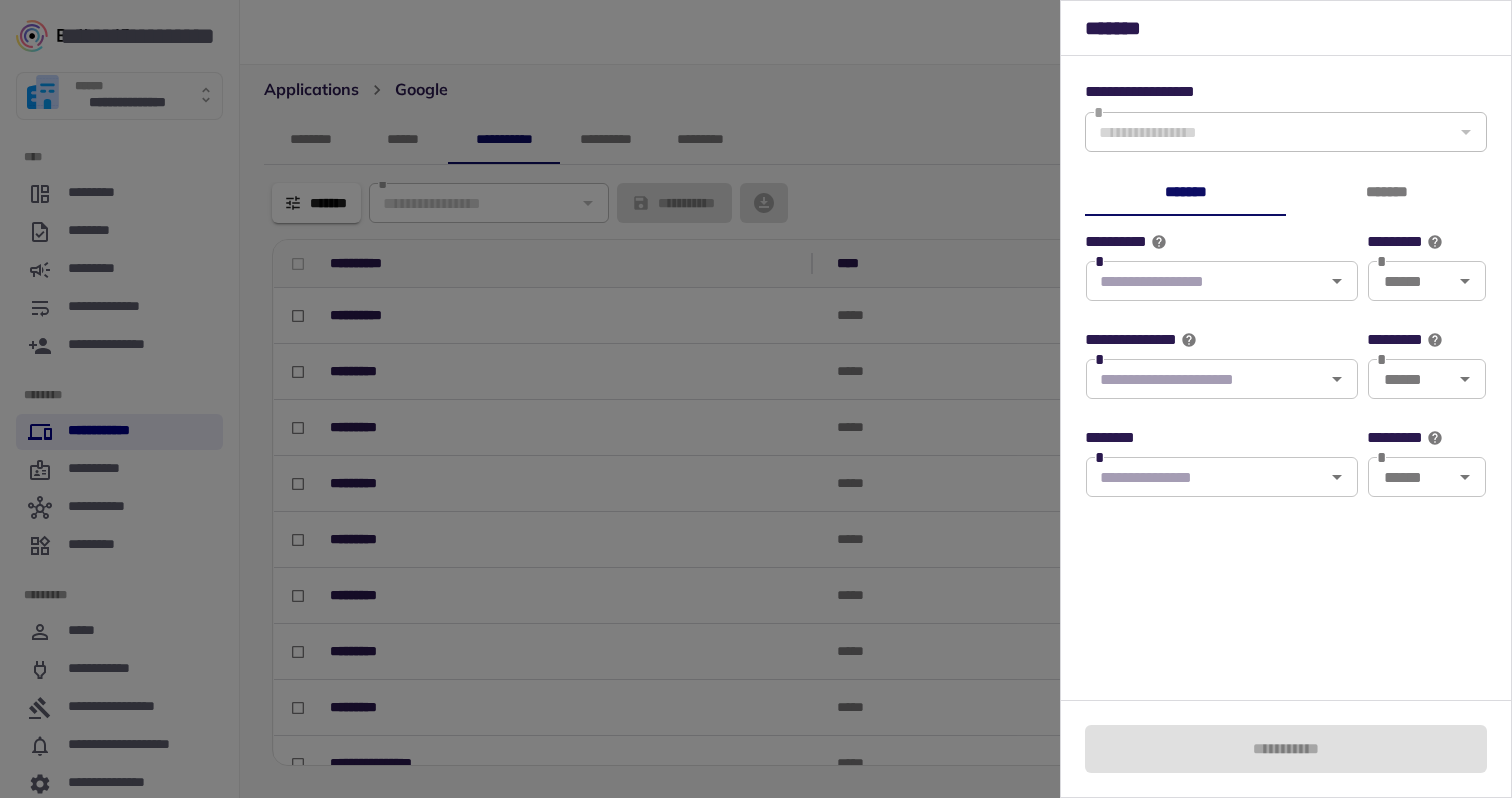 click at bounding box center (1205, 379) 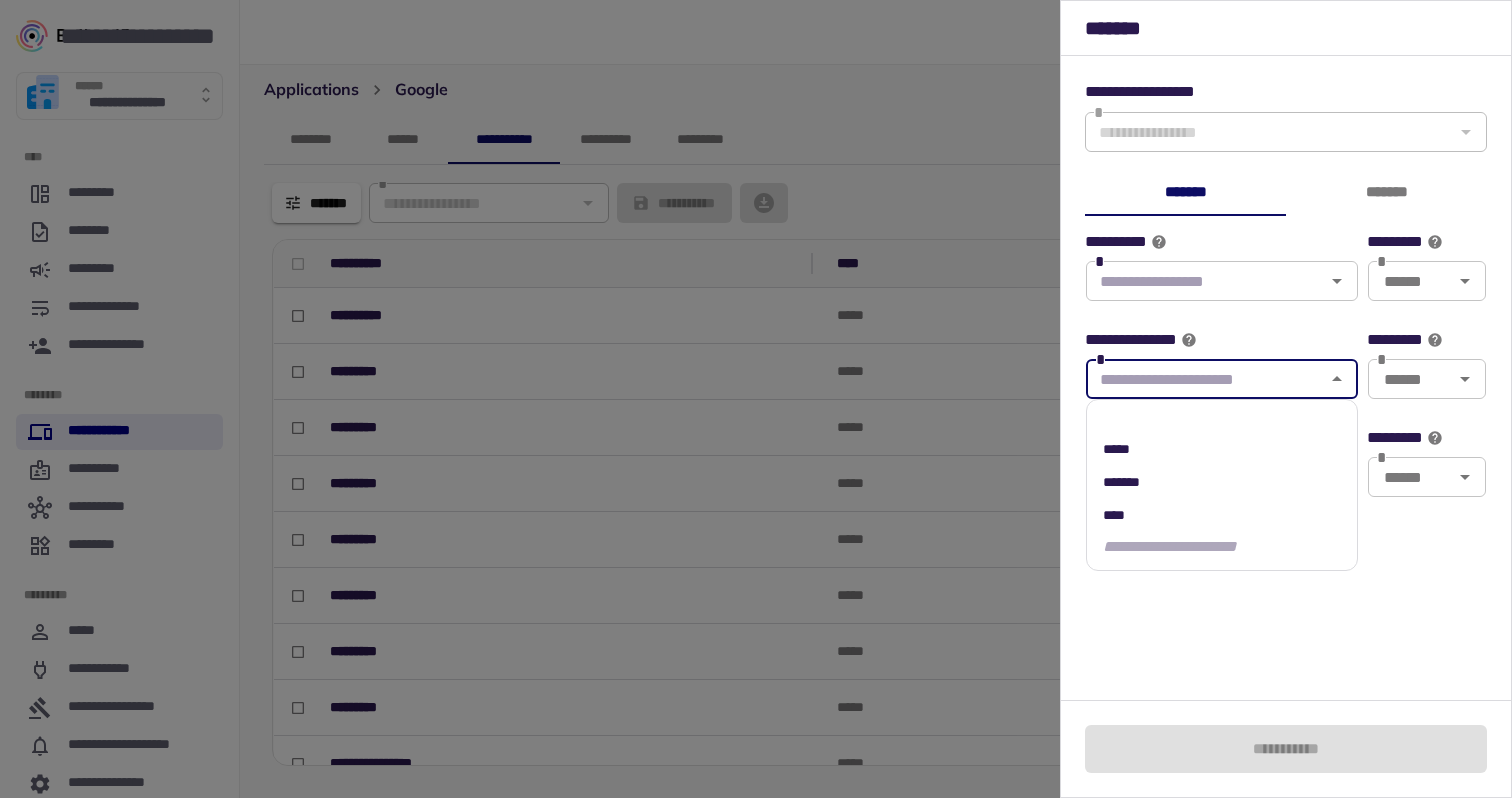 click on "*******" at bounding box center (1222, 482) 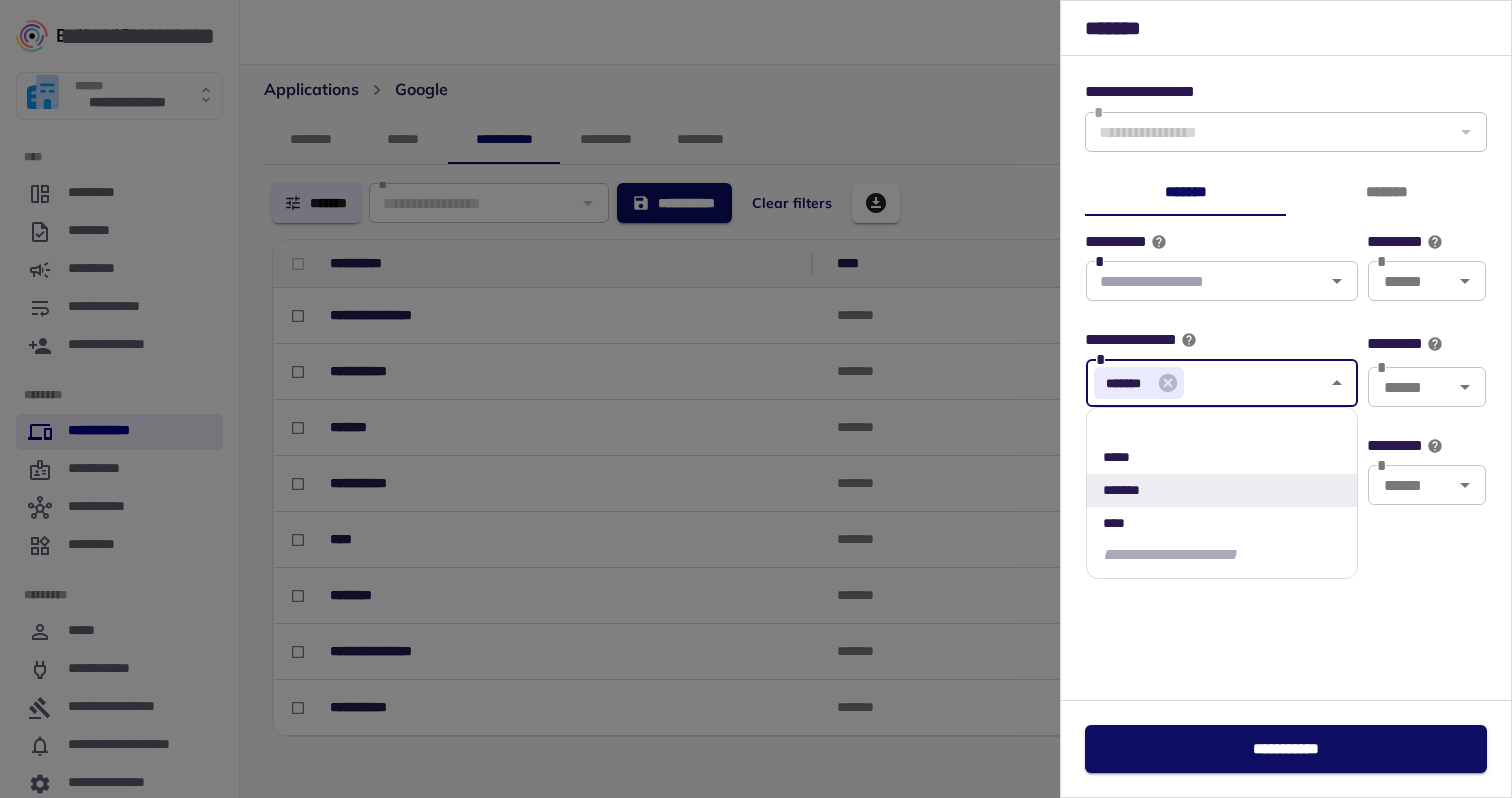 click at bounding box center (756, 399) 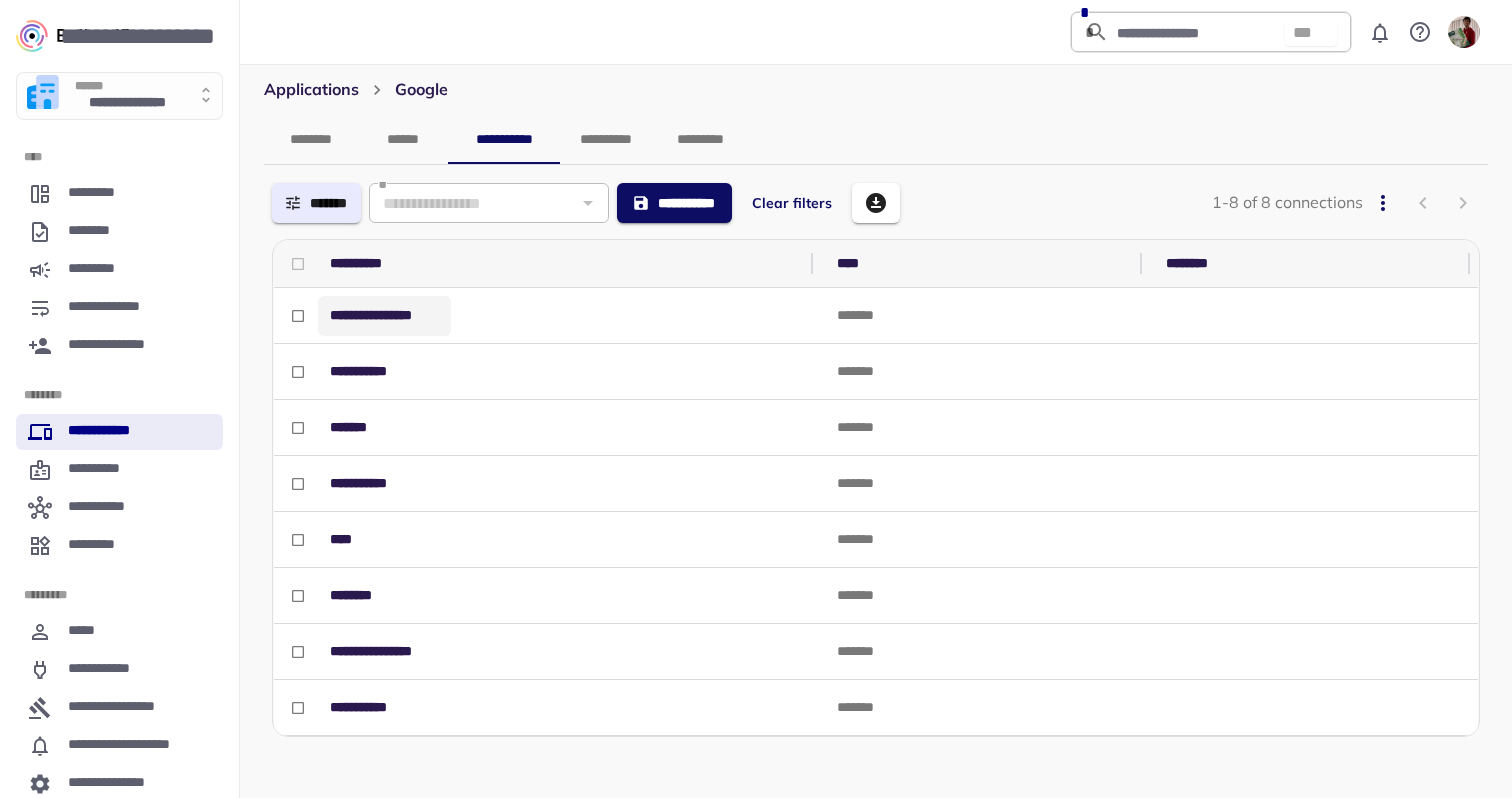 click on "**********" at bounding box center [384, 315] 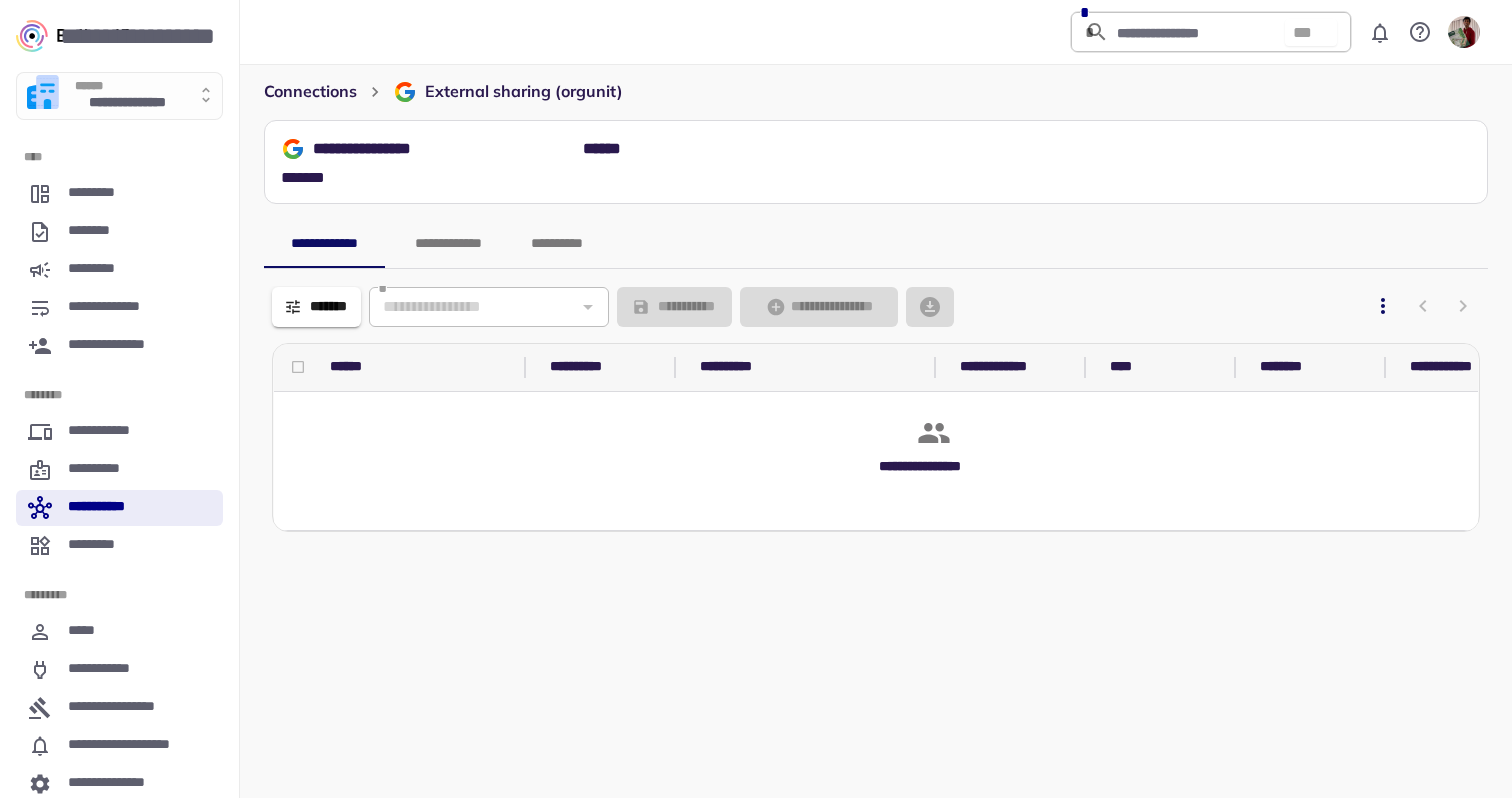 click on "**********" at bounding box center [448, 244] 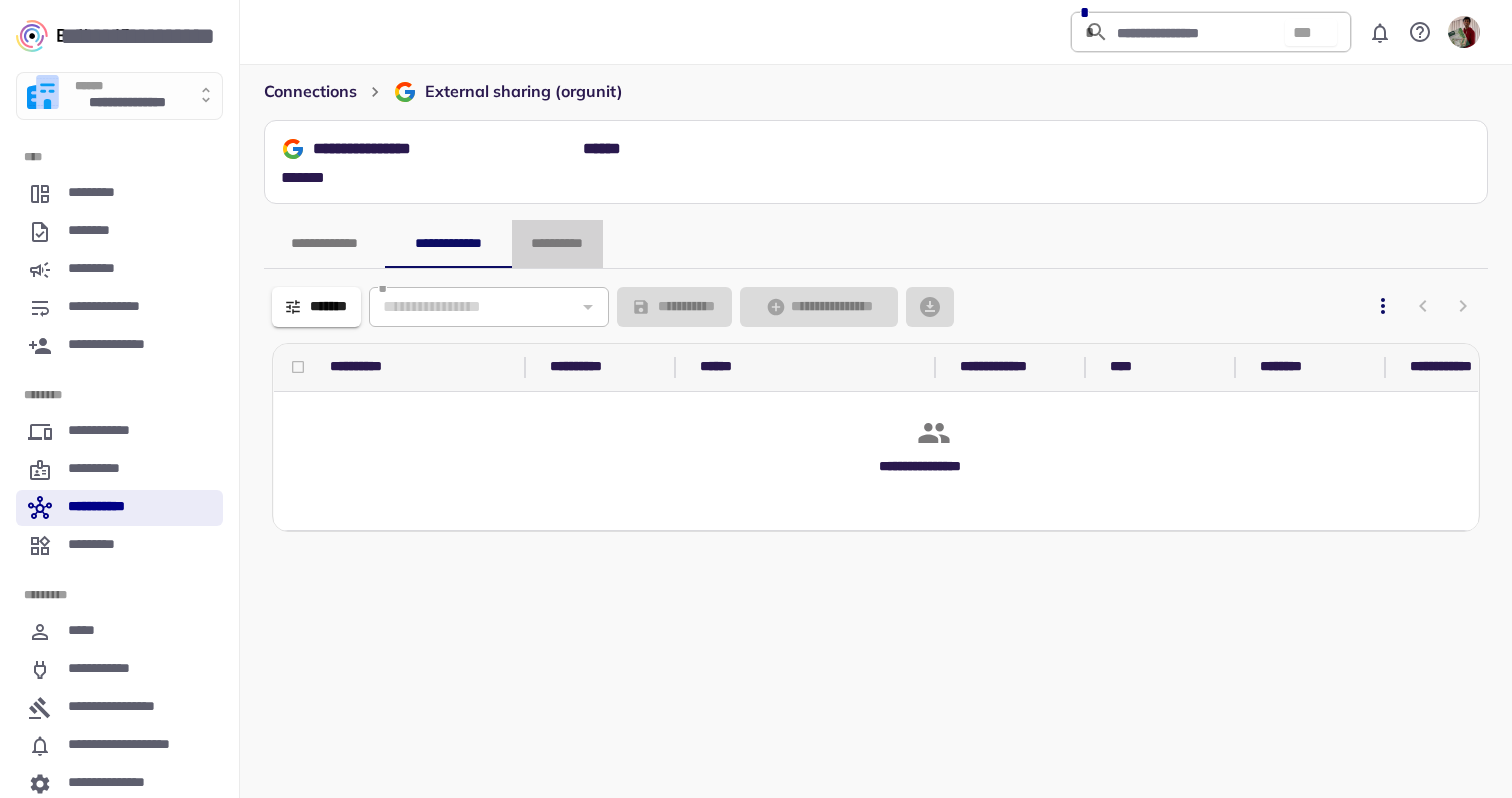click on "**********" at bounding box center (557, 244) 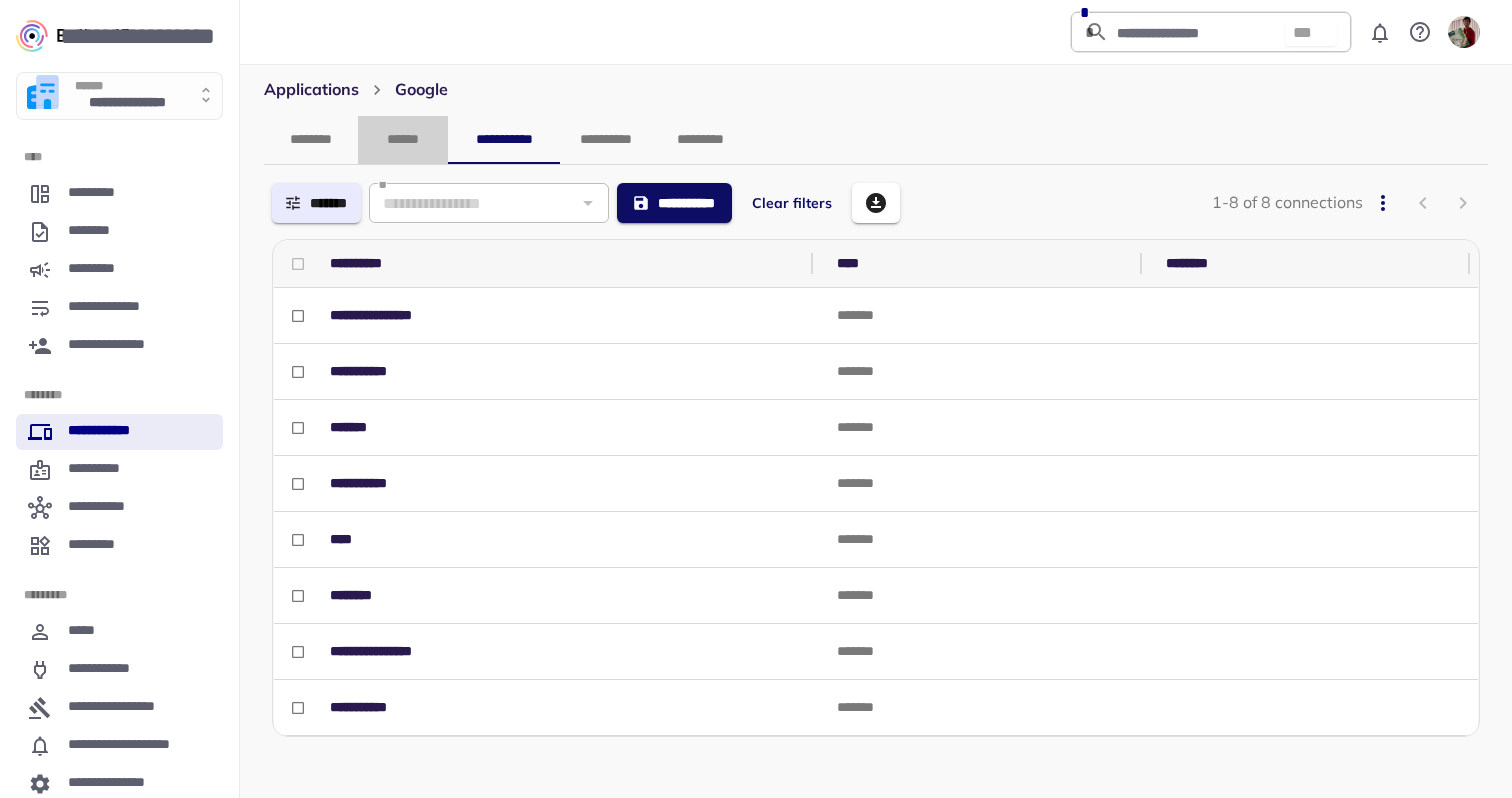 click on "******" at bounding box center (403, 140) 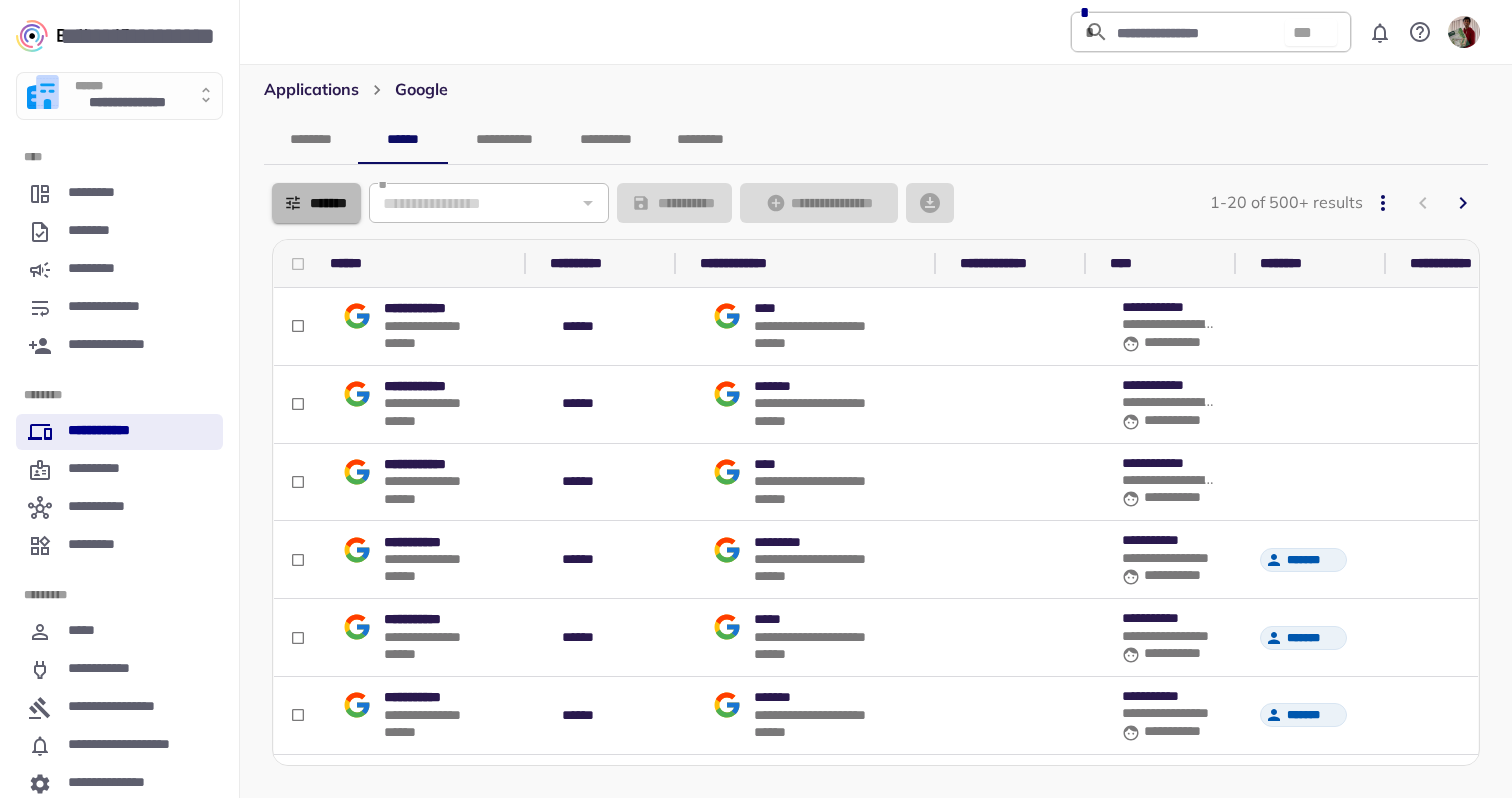 click on "*******" at bounding box center [316, 203] 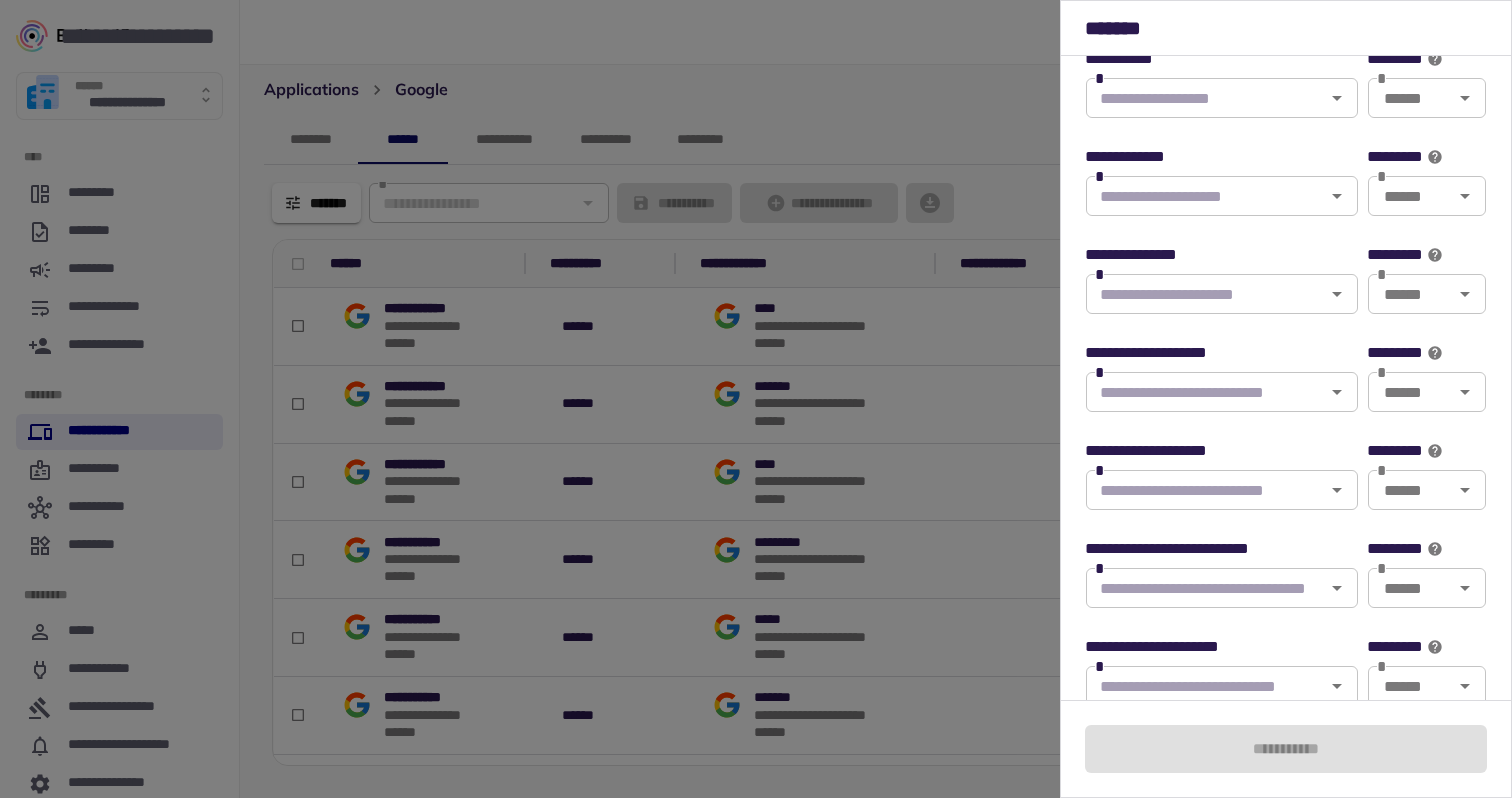 scroll, scrollTop: 438, scrollLeft: 0, axis: vertical 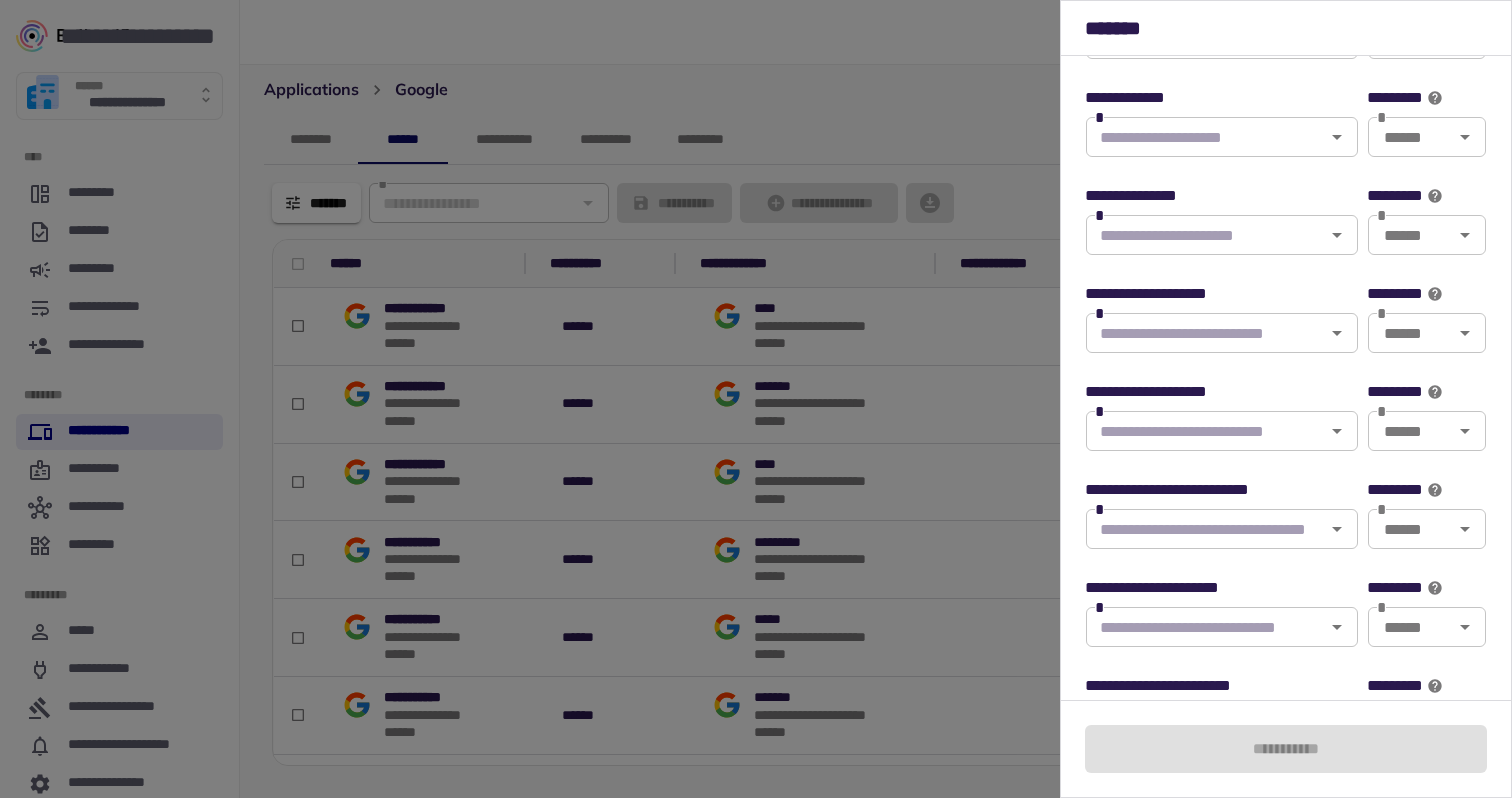 click at bounding box center (1205, 529) 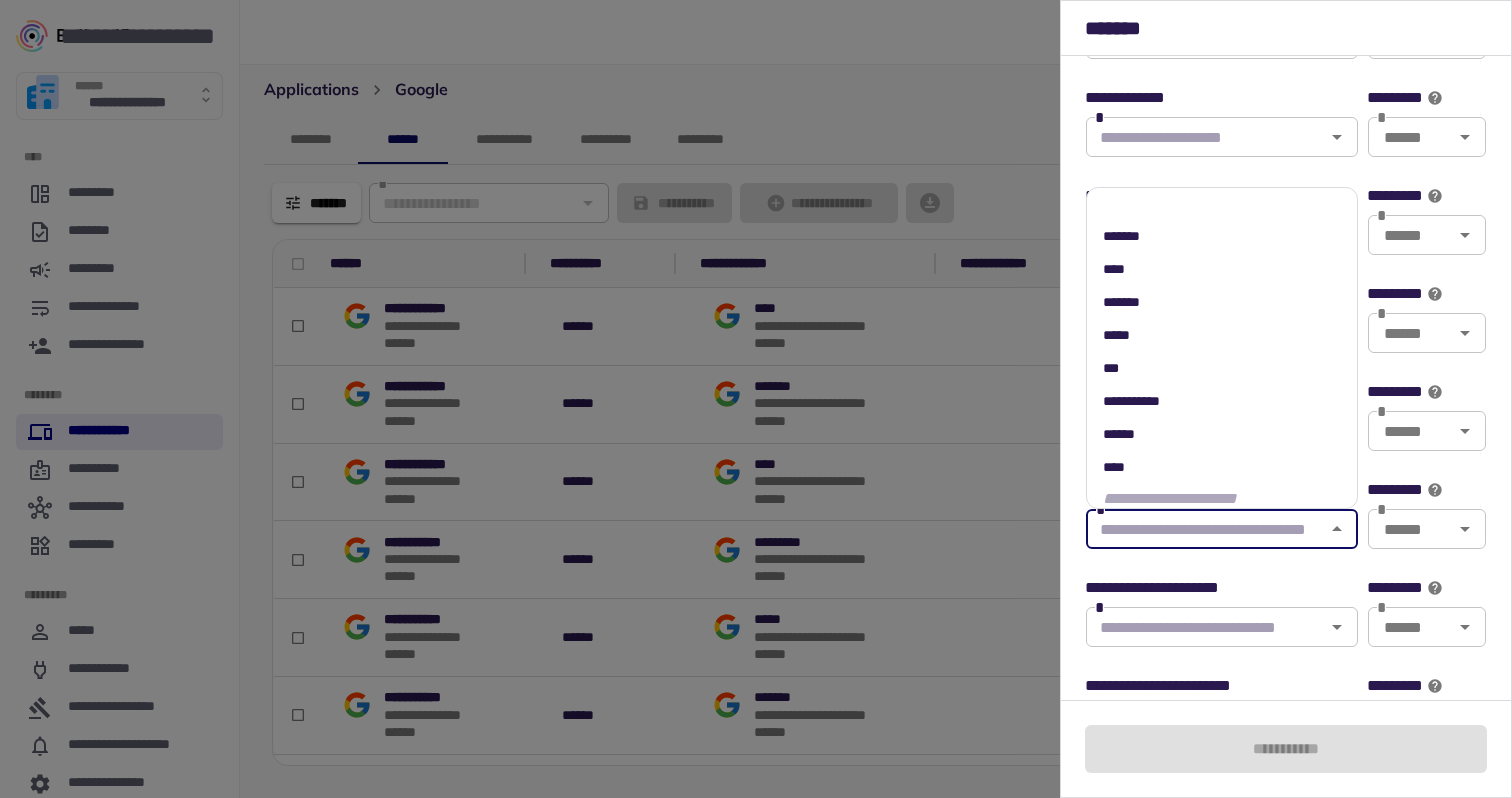 click on "*******" at bounding box center (1222, 302) 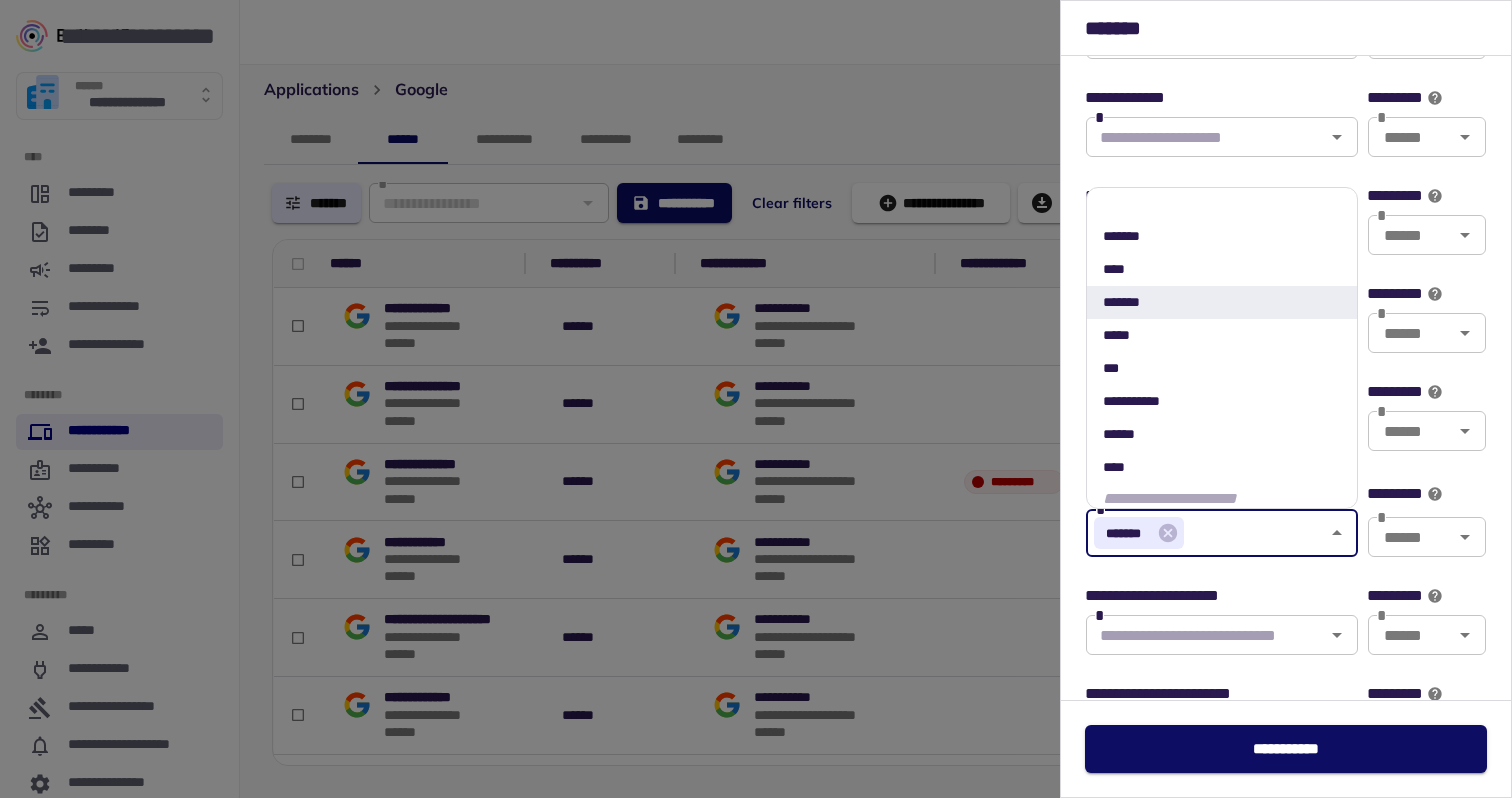 click at bounding box center [756, 399] 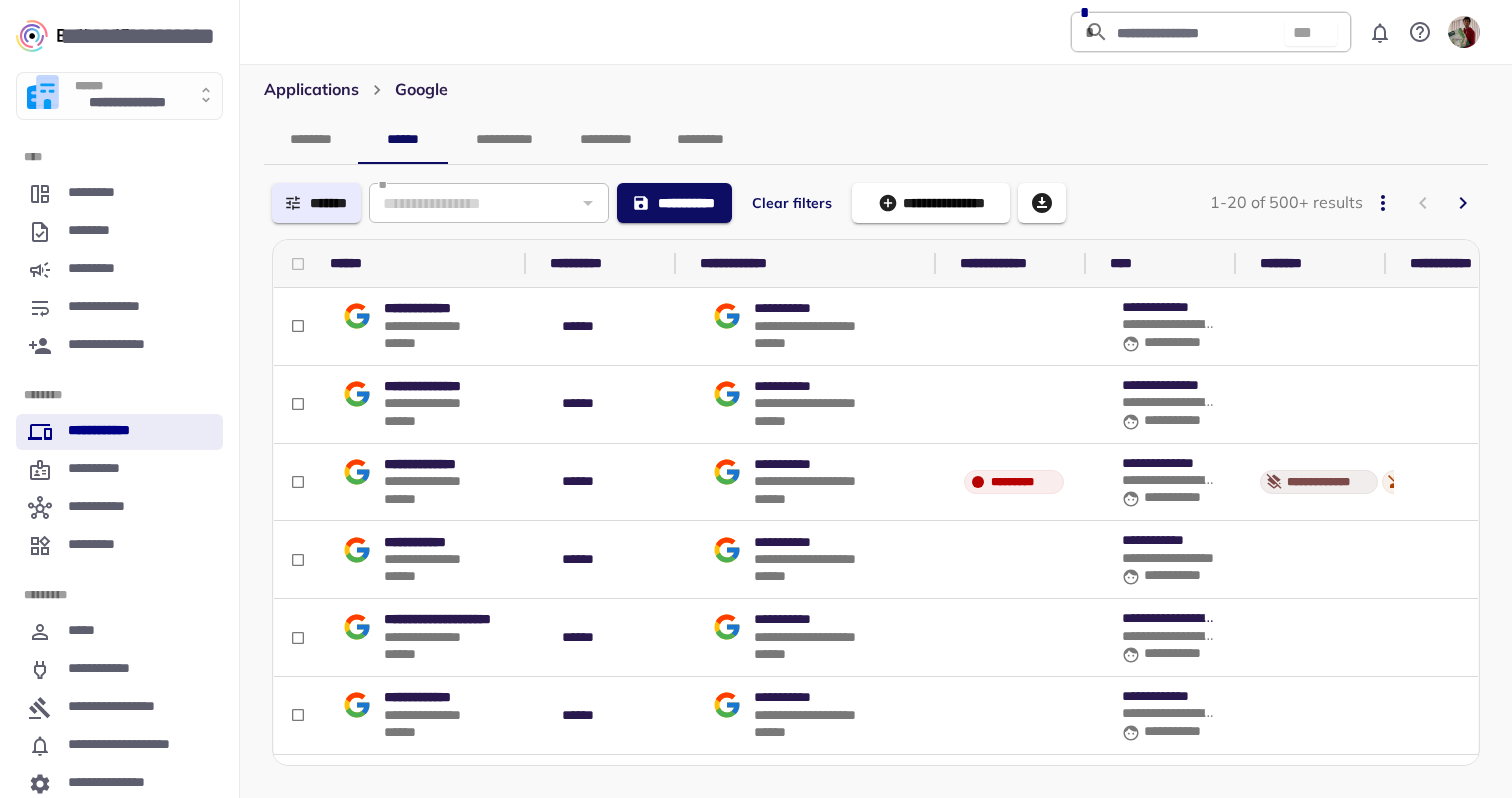scroll, scrollTop: 526, scrollLeft: 0, axis: vertical 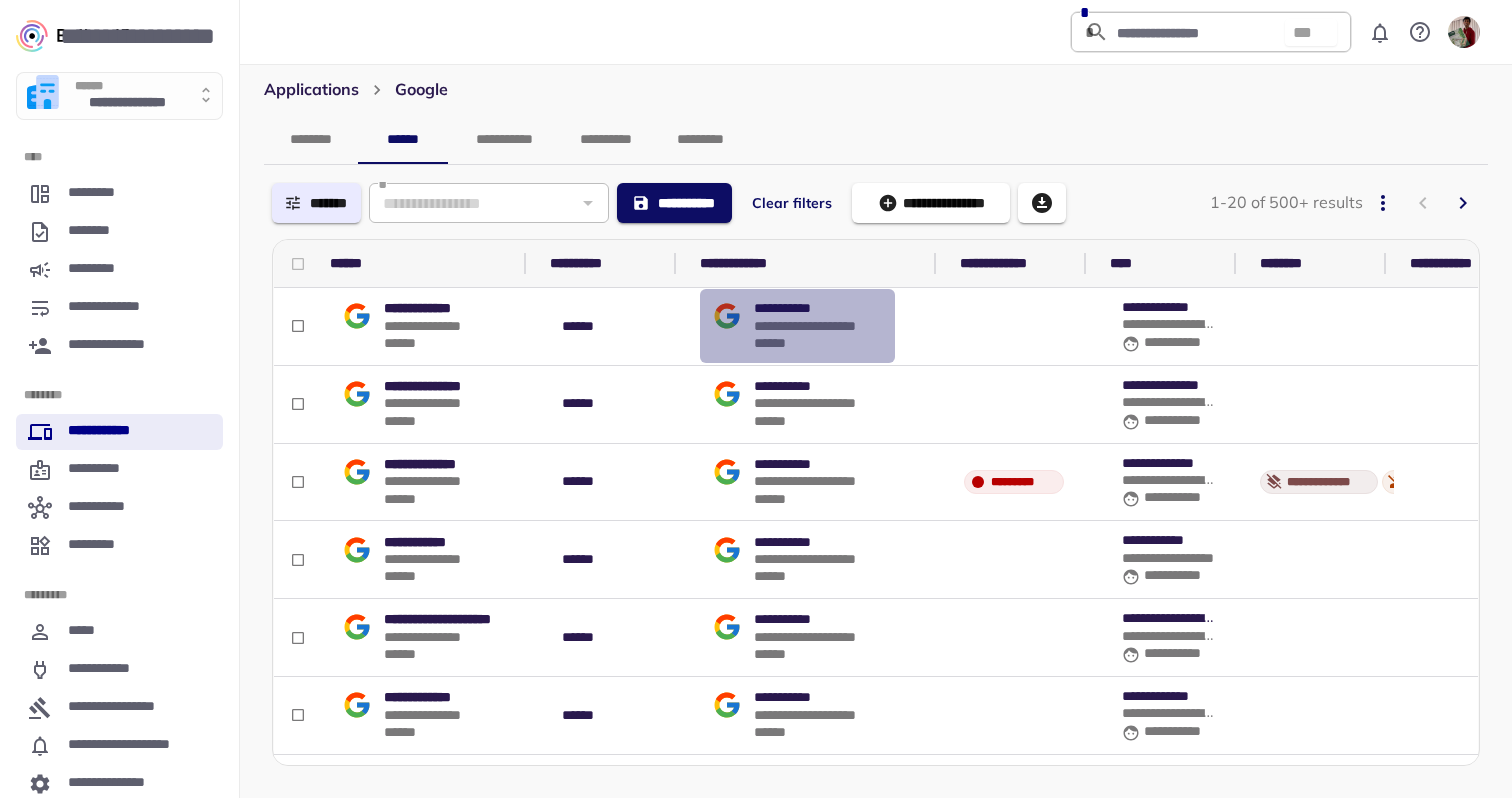 click on "**********" at bounding box center [818, 308] 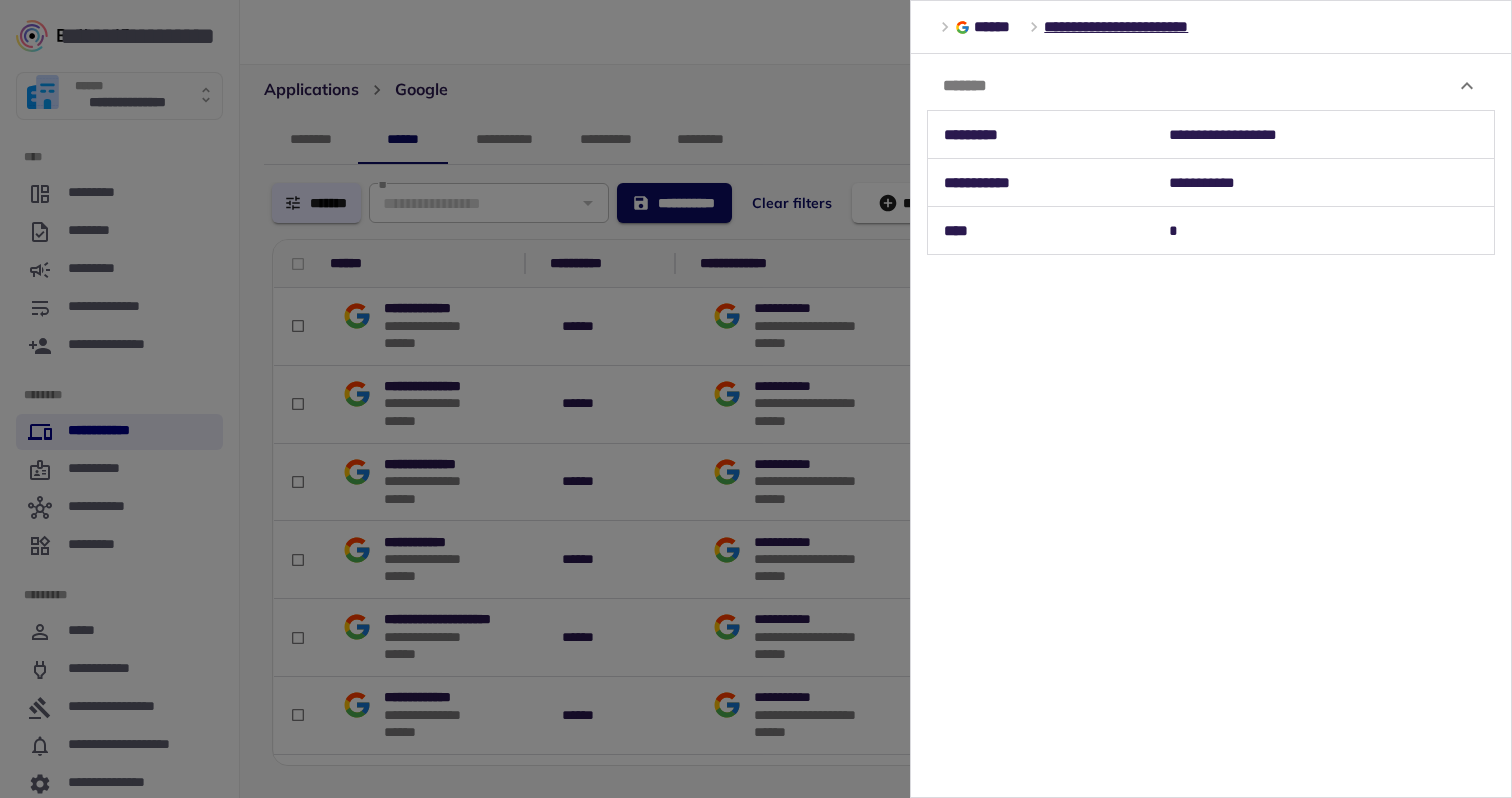click at bounding box center (756, 399) 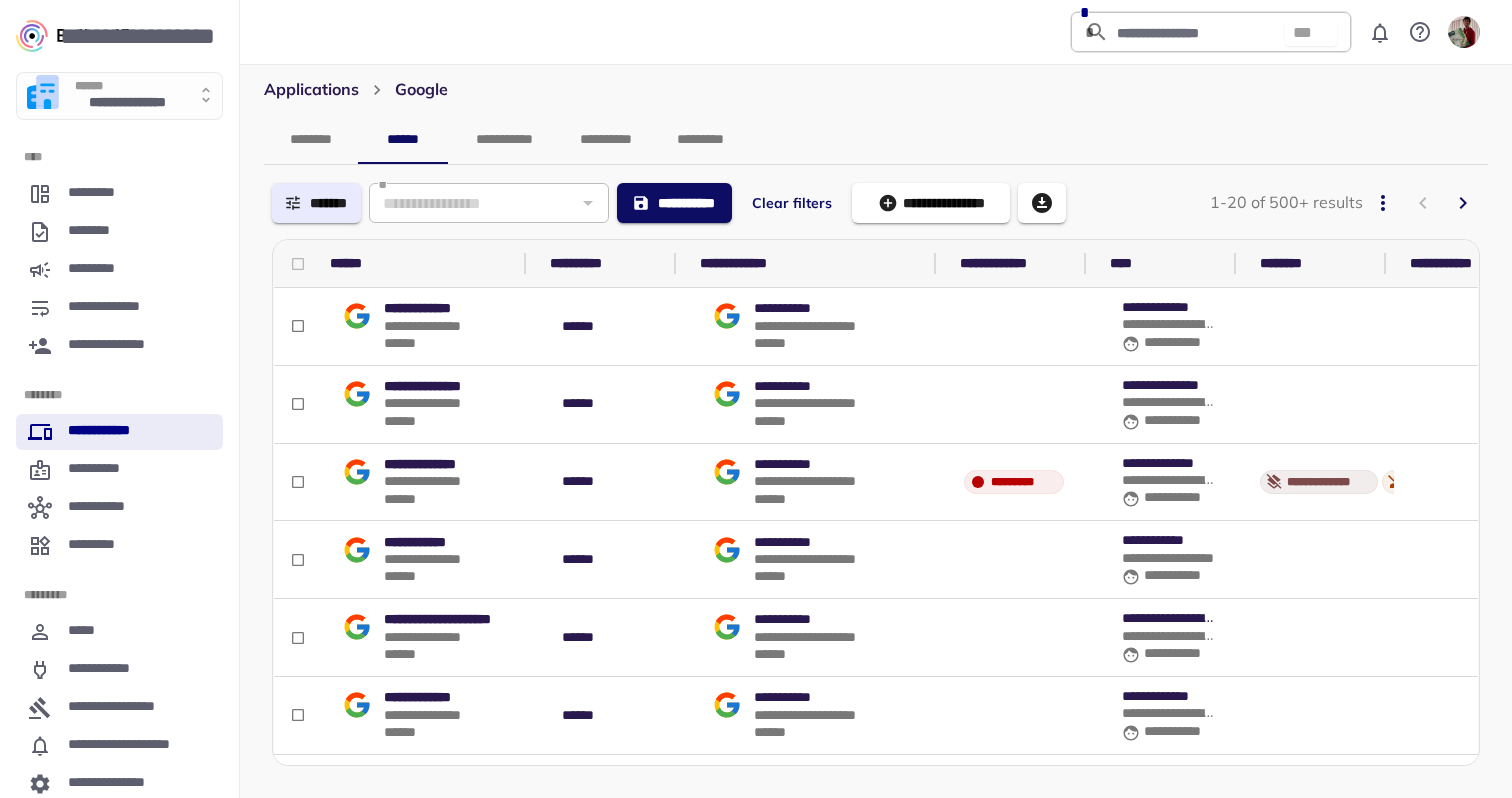click on "**********" at bounding box center [818, 403] 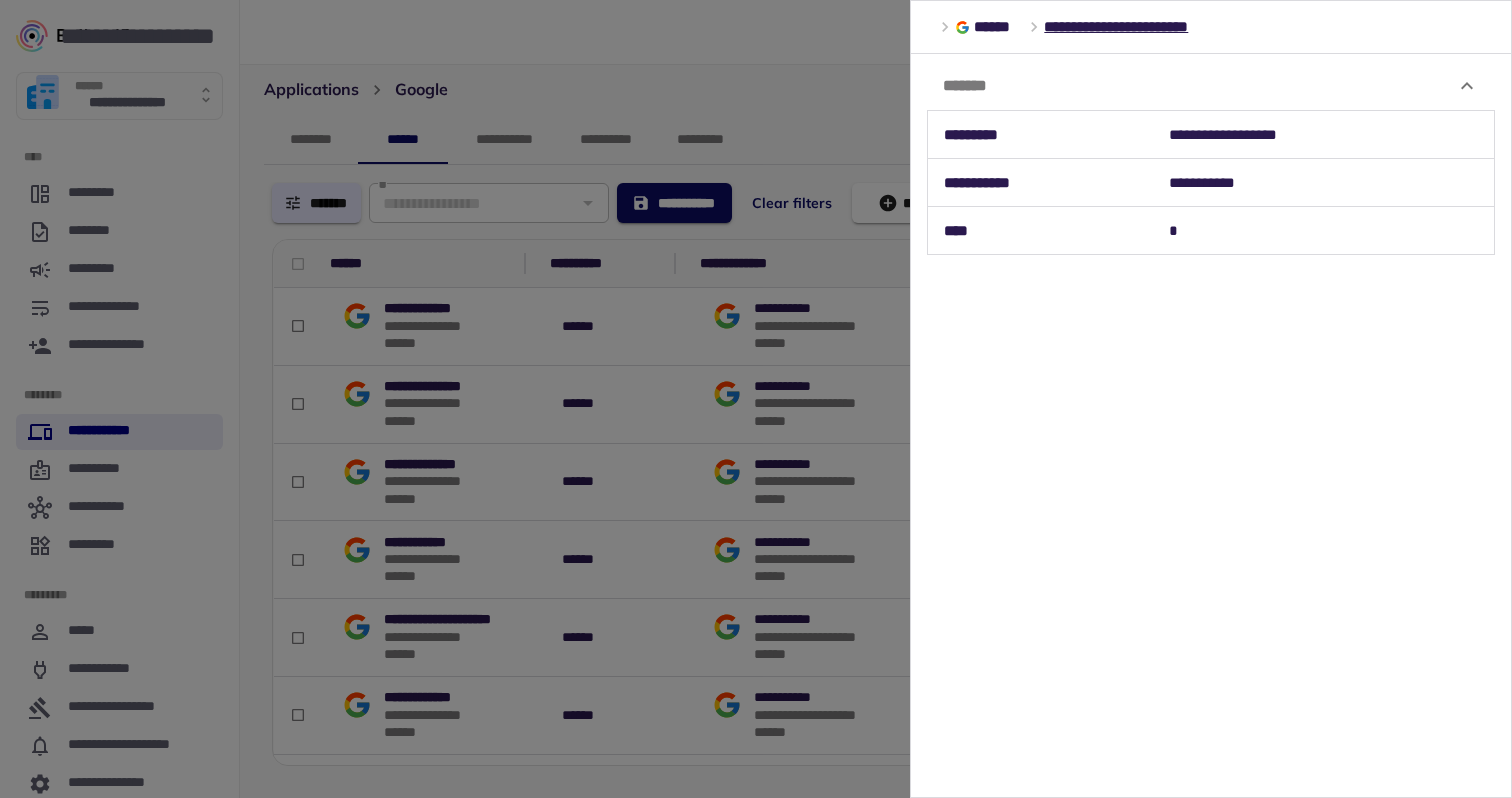click at bounding box center (756, 399) 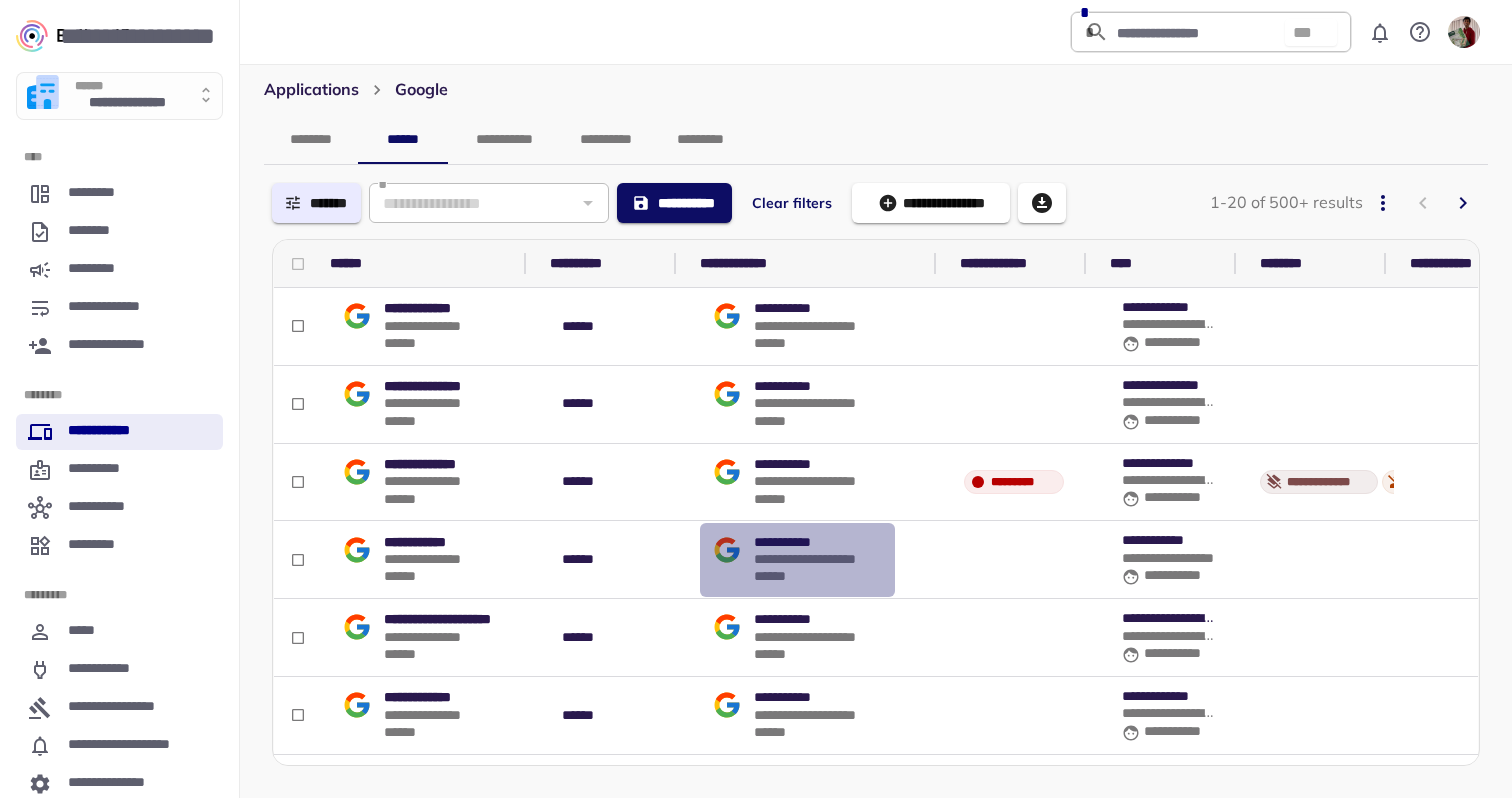click on "******" at bounding box center [818, 576] 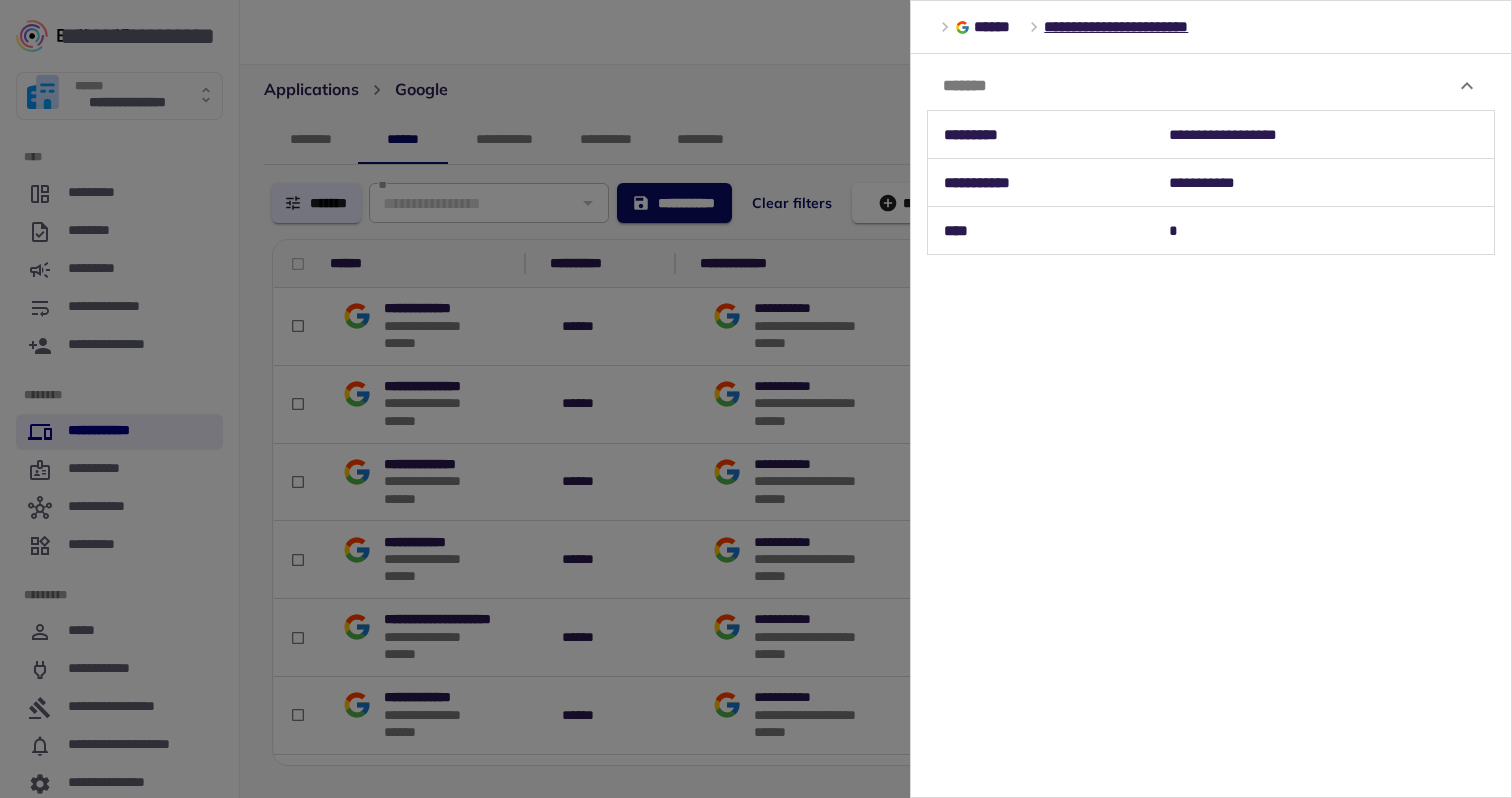 click at bounding box center [756, 399] 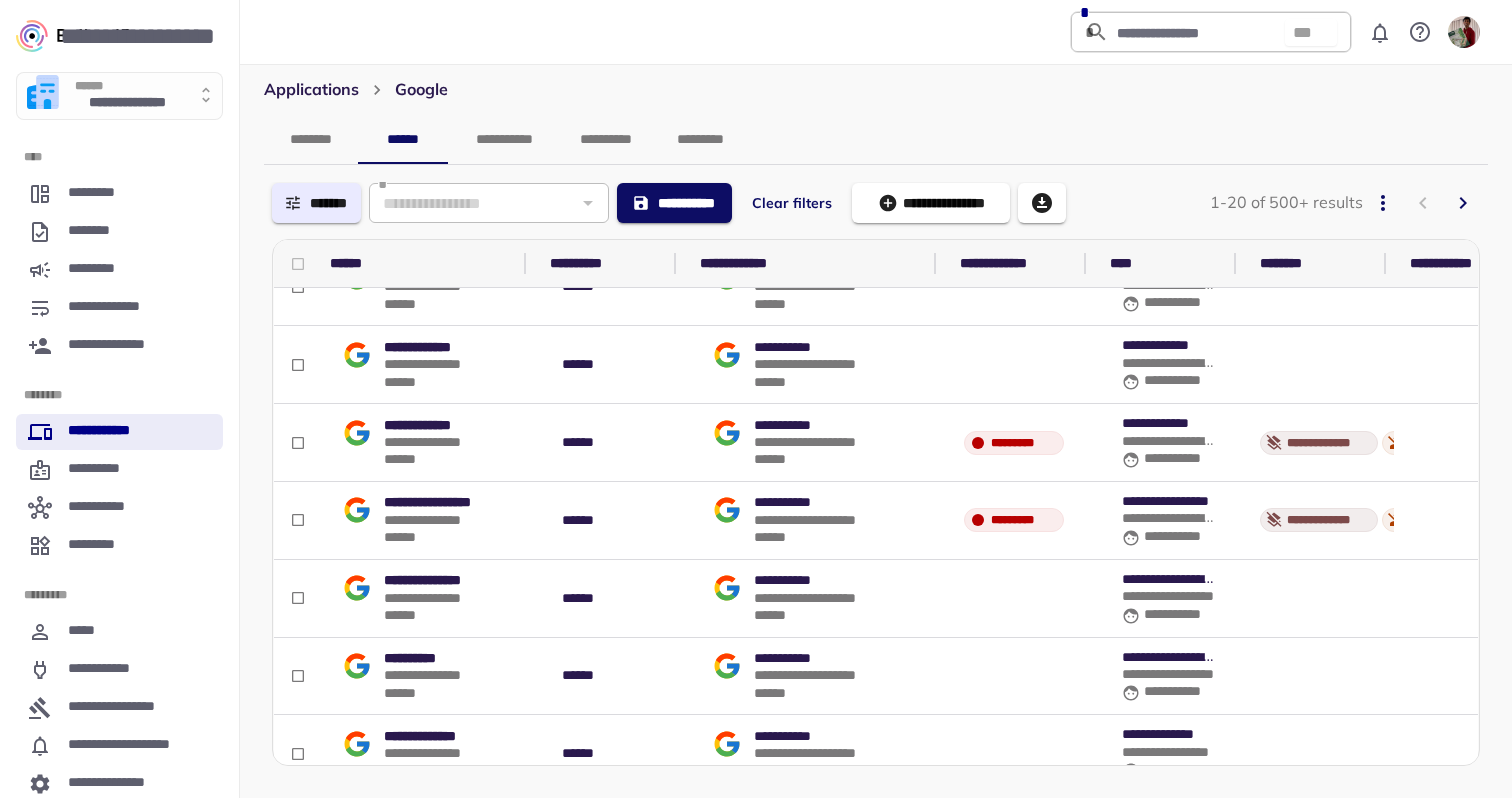 scroll, scrollTop: 607, scrollLeft: 0, axis: vertical 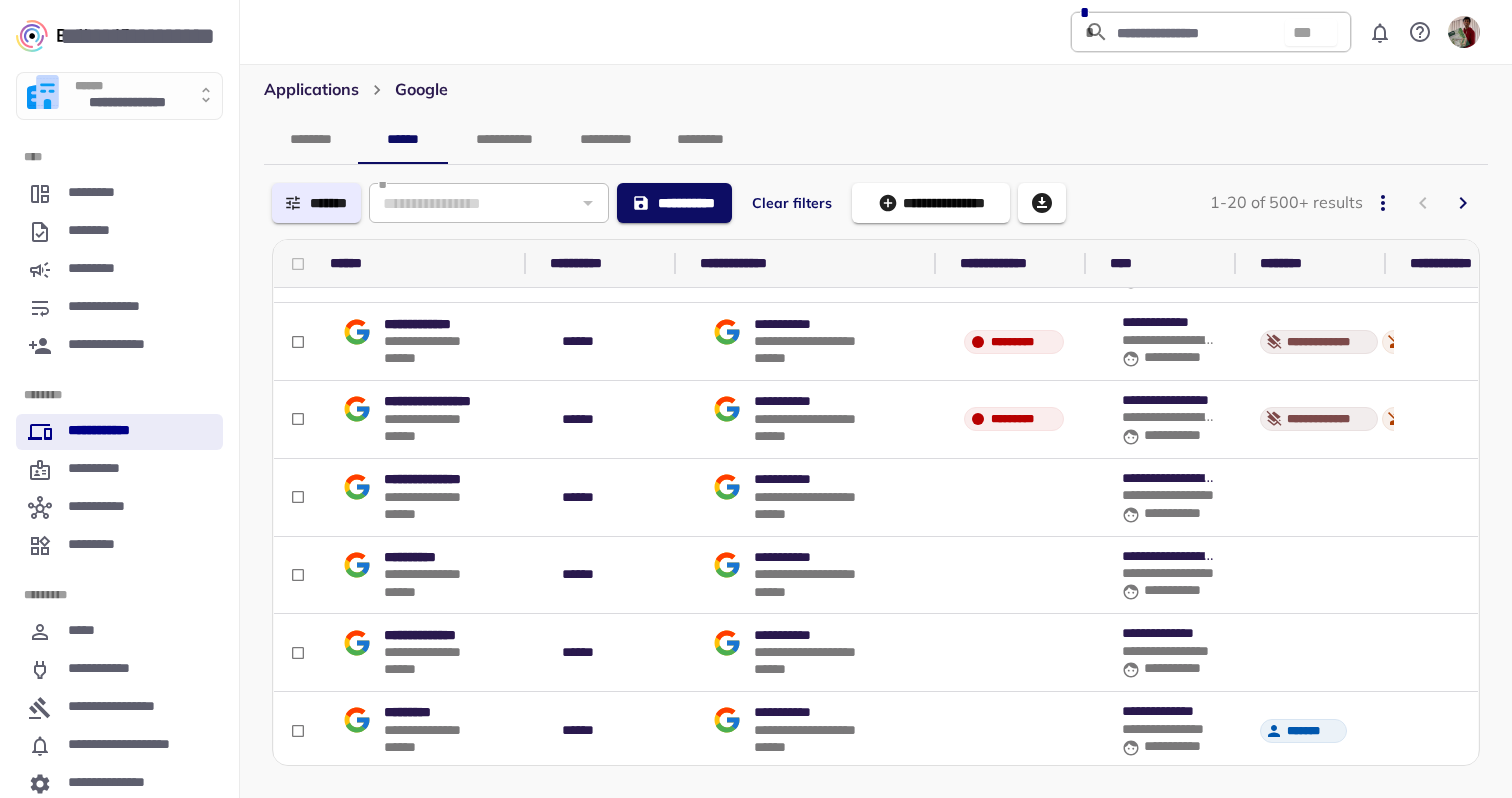 click on "**********" at bounding box center (818, 419) 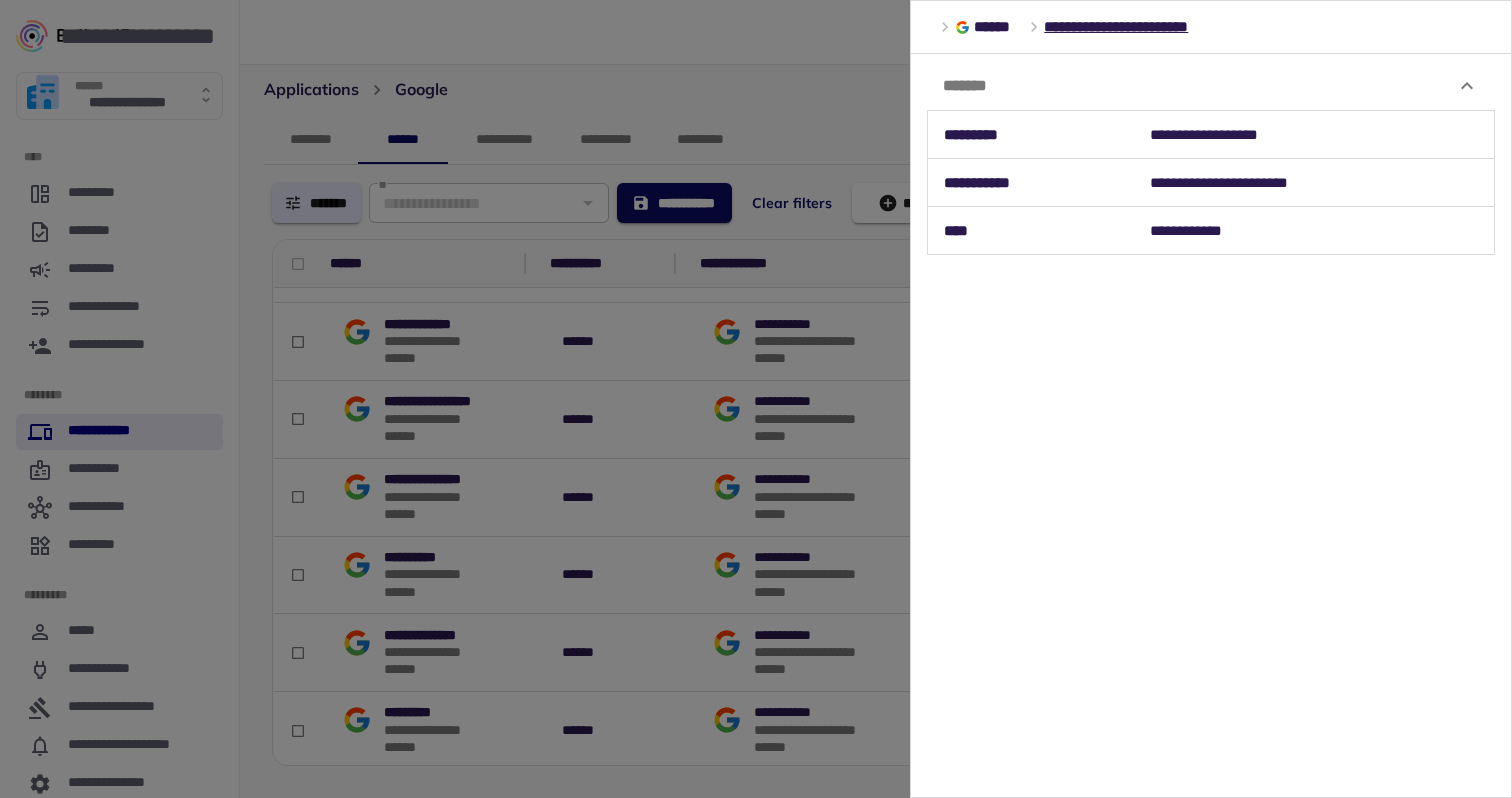 click at bounding box center (756, 399) 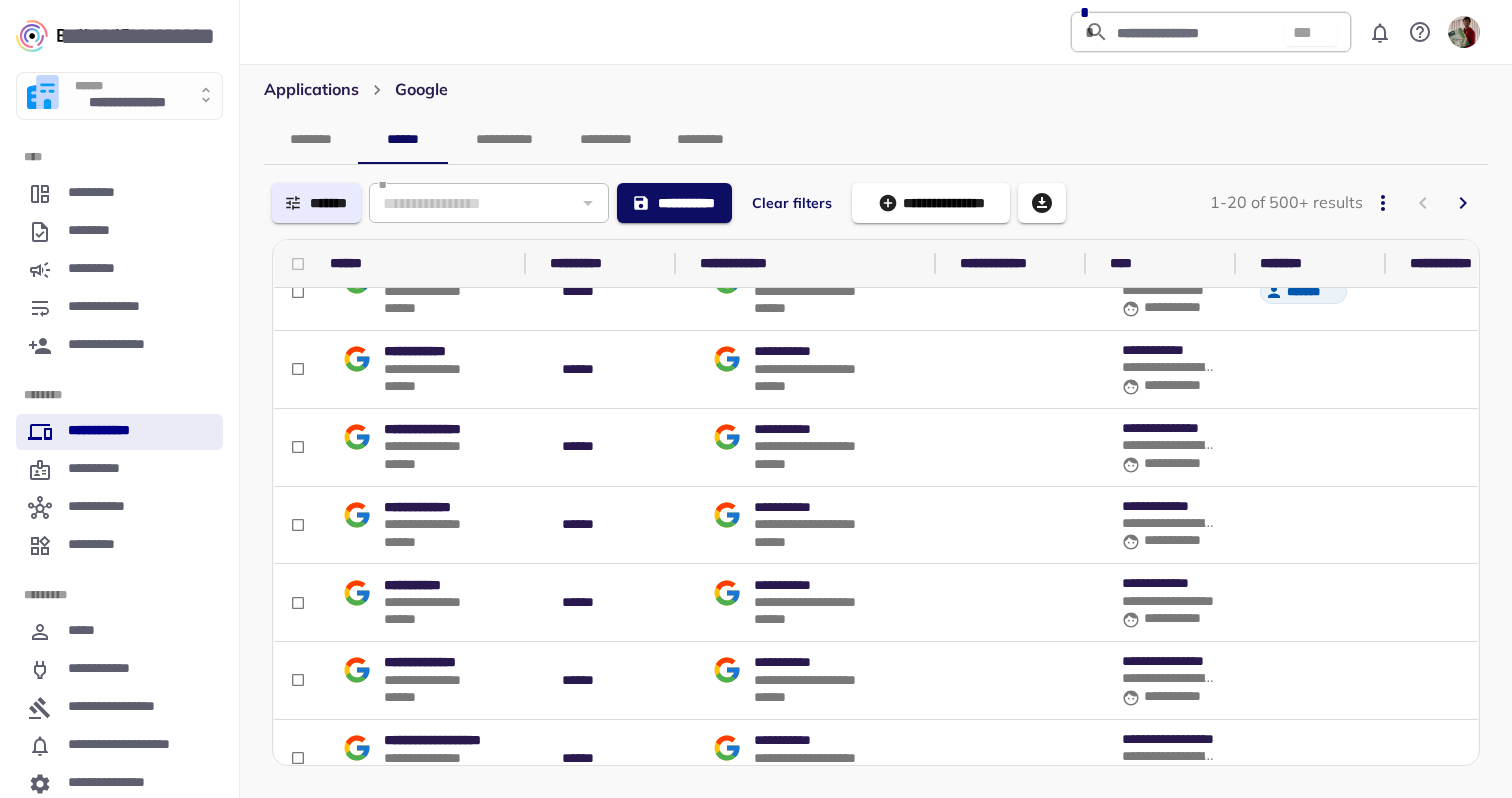 scroll, scrollTop: 1079, scrollLeft: 0, axis: vertical 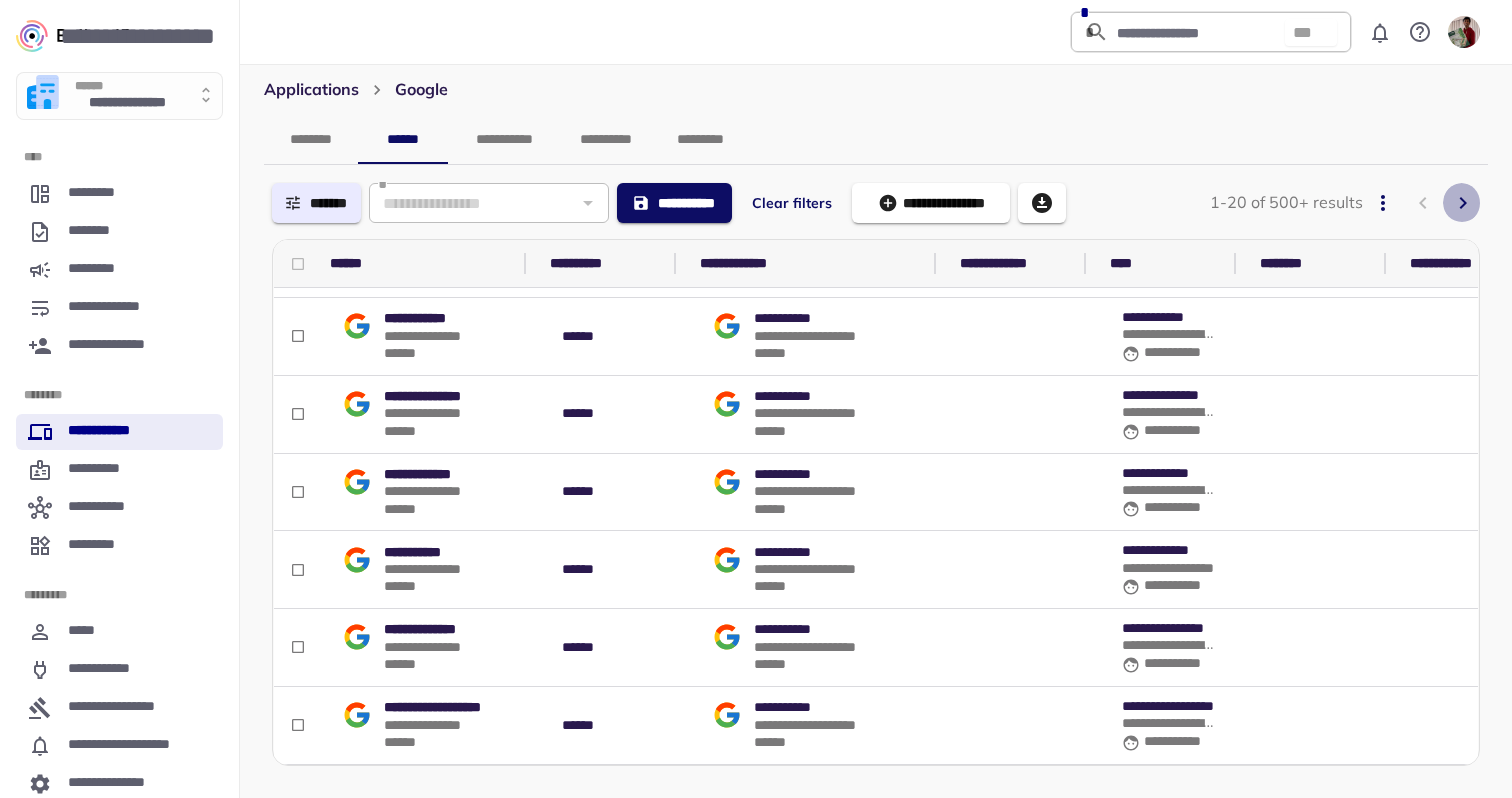 click 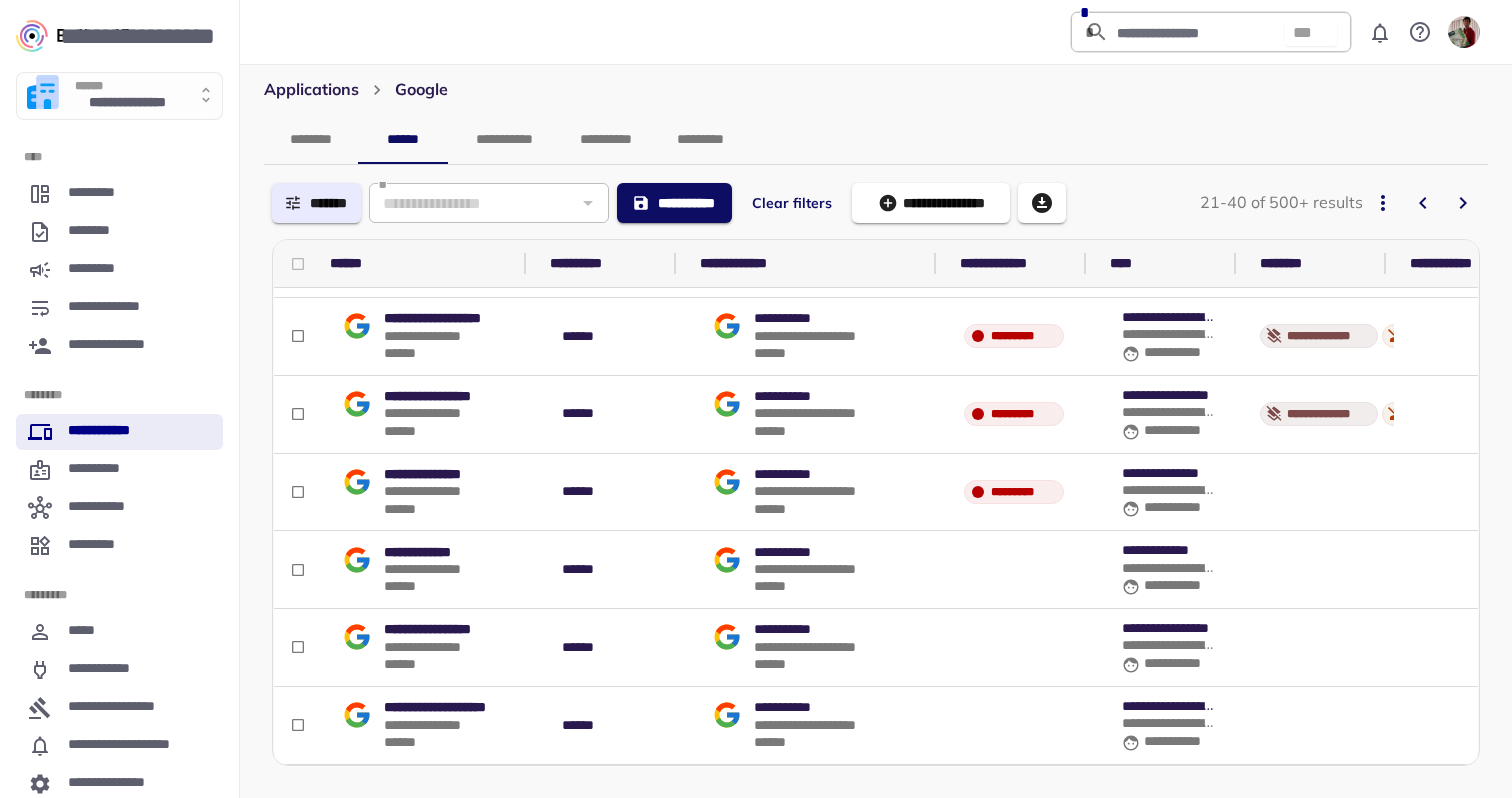 click at bounding box center [1383, 203] 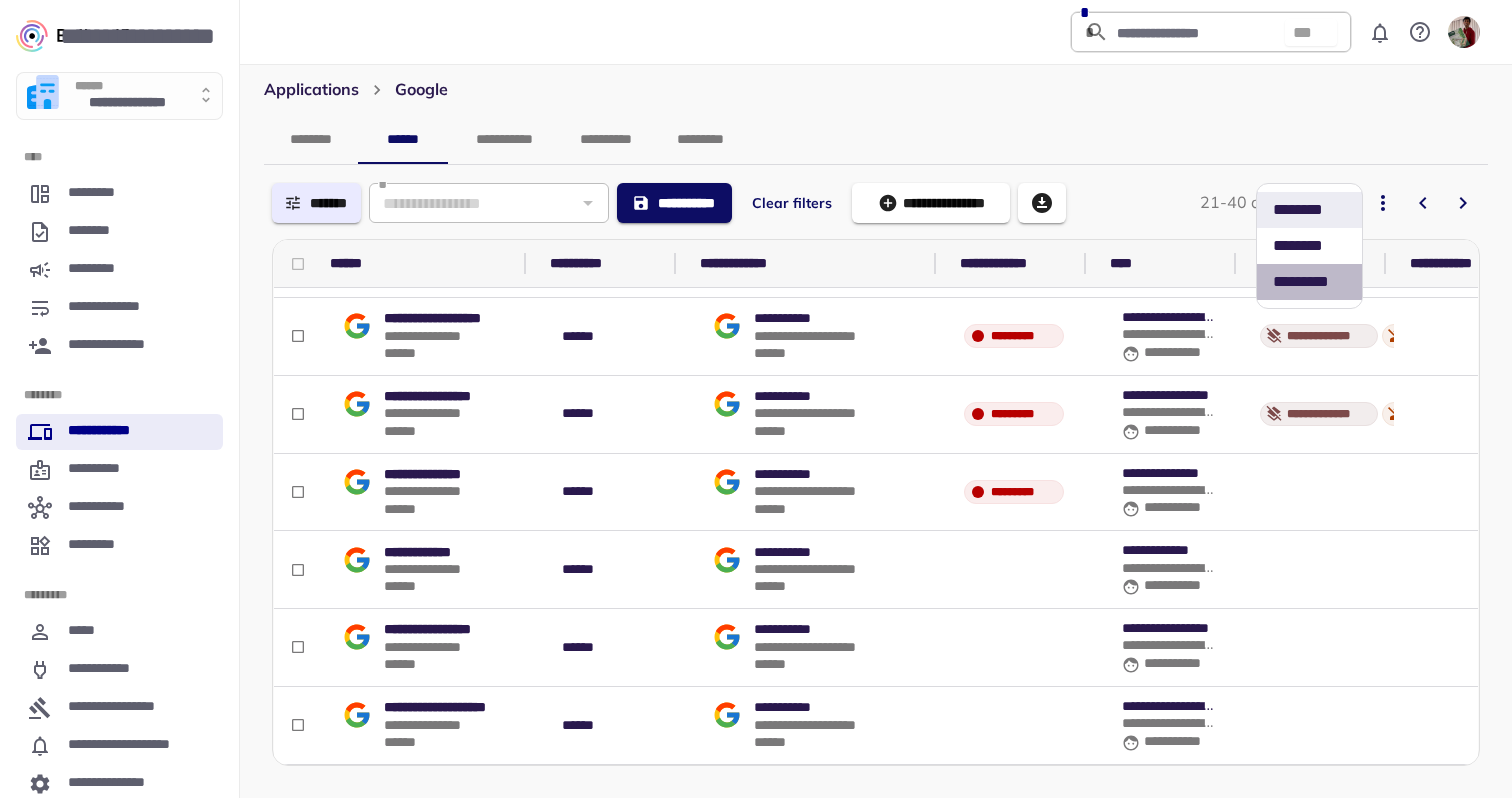 click on "*** *****" at bounding box center (1309, 282) 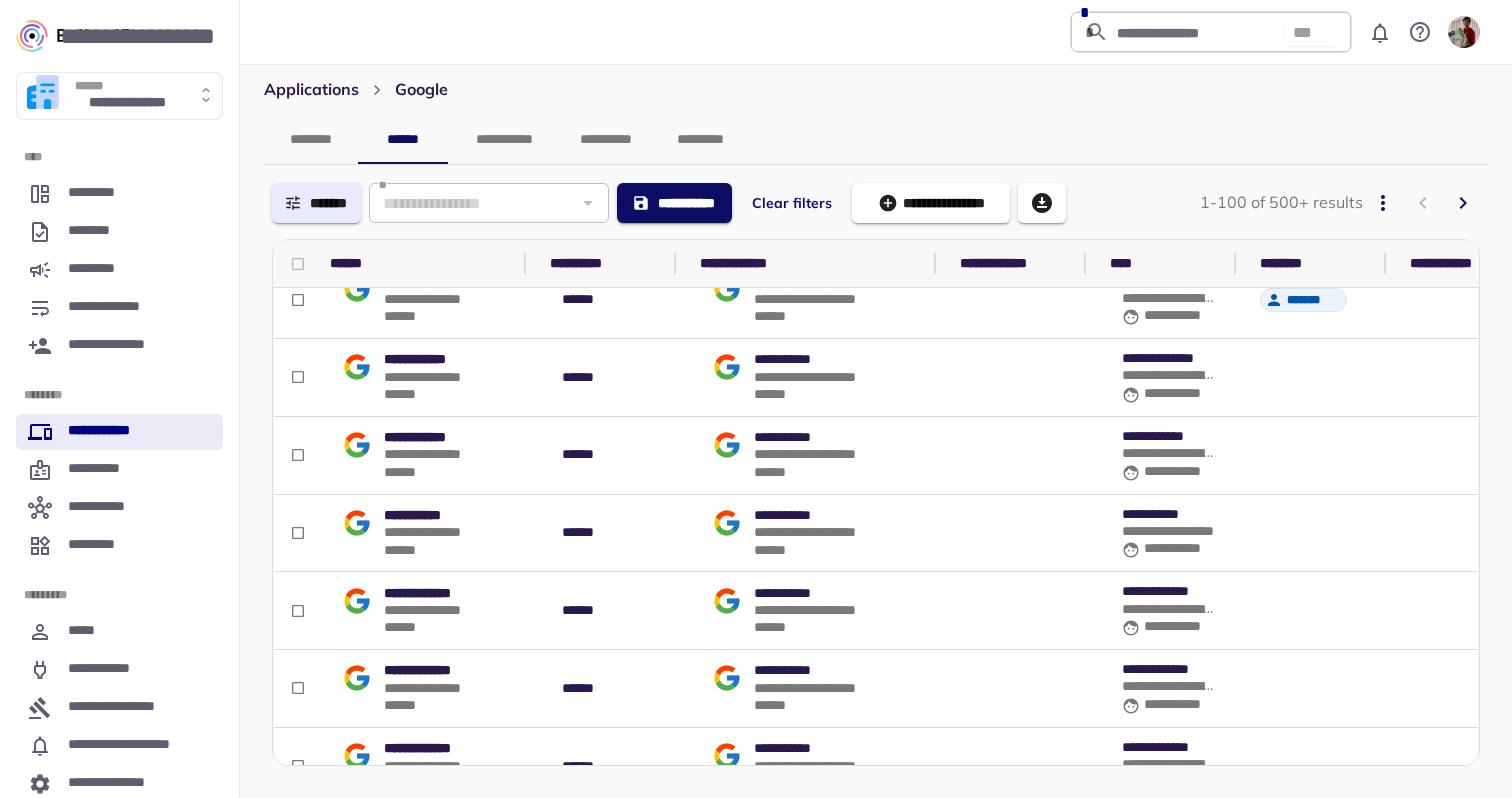 scroll, scrollTop: 7297, scrollLeft: 0, axis: vertical 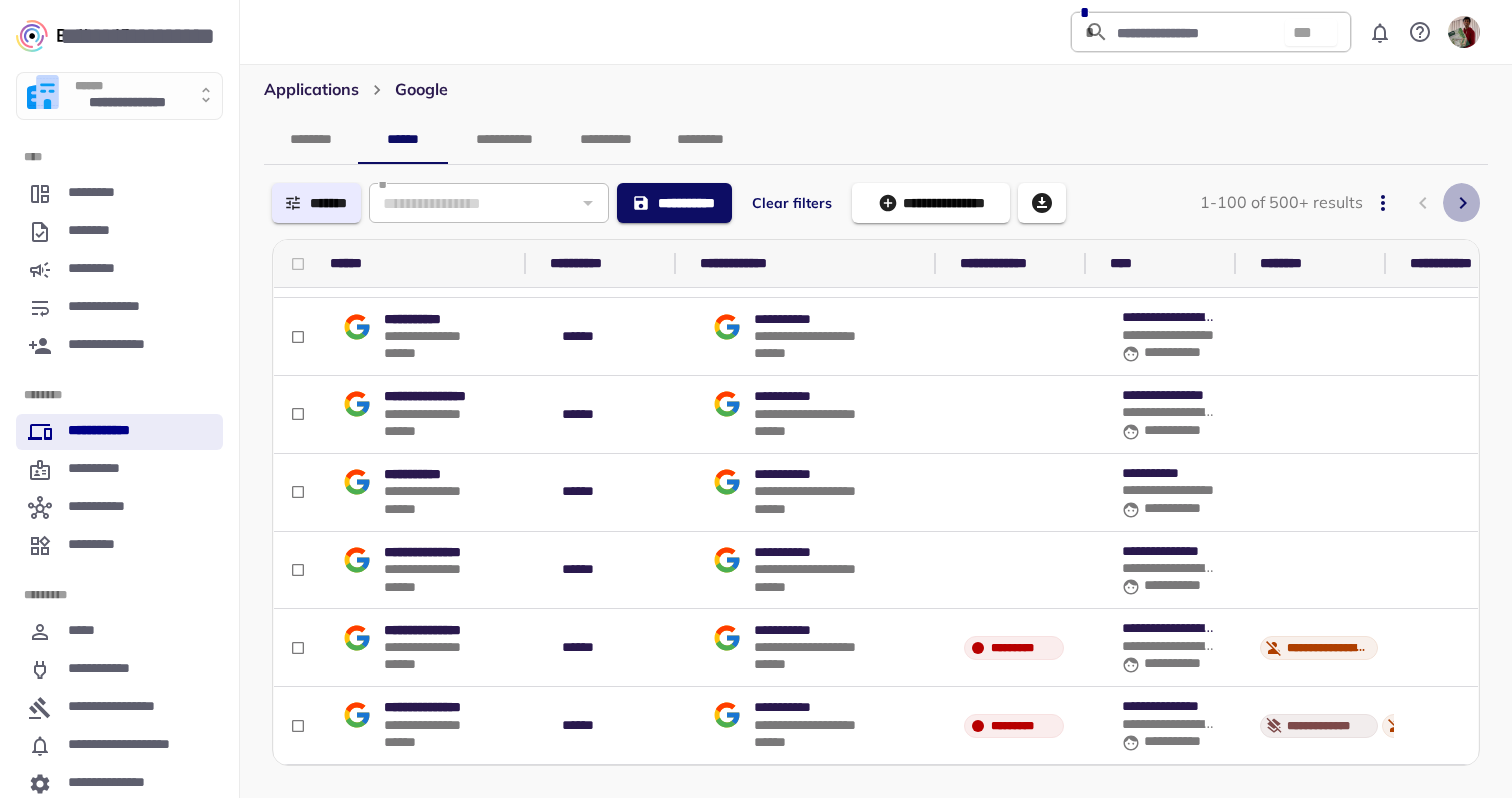 click 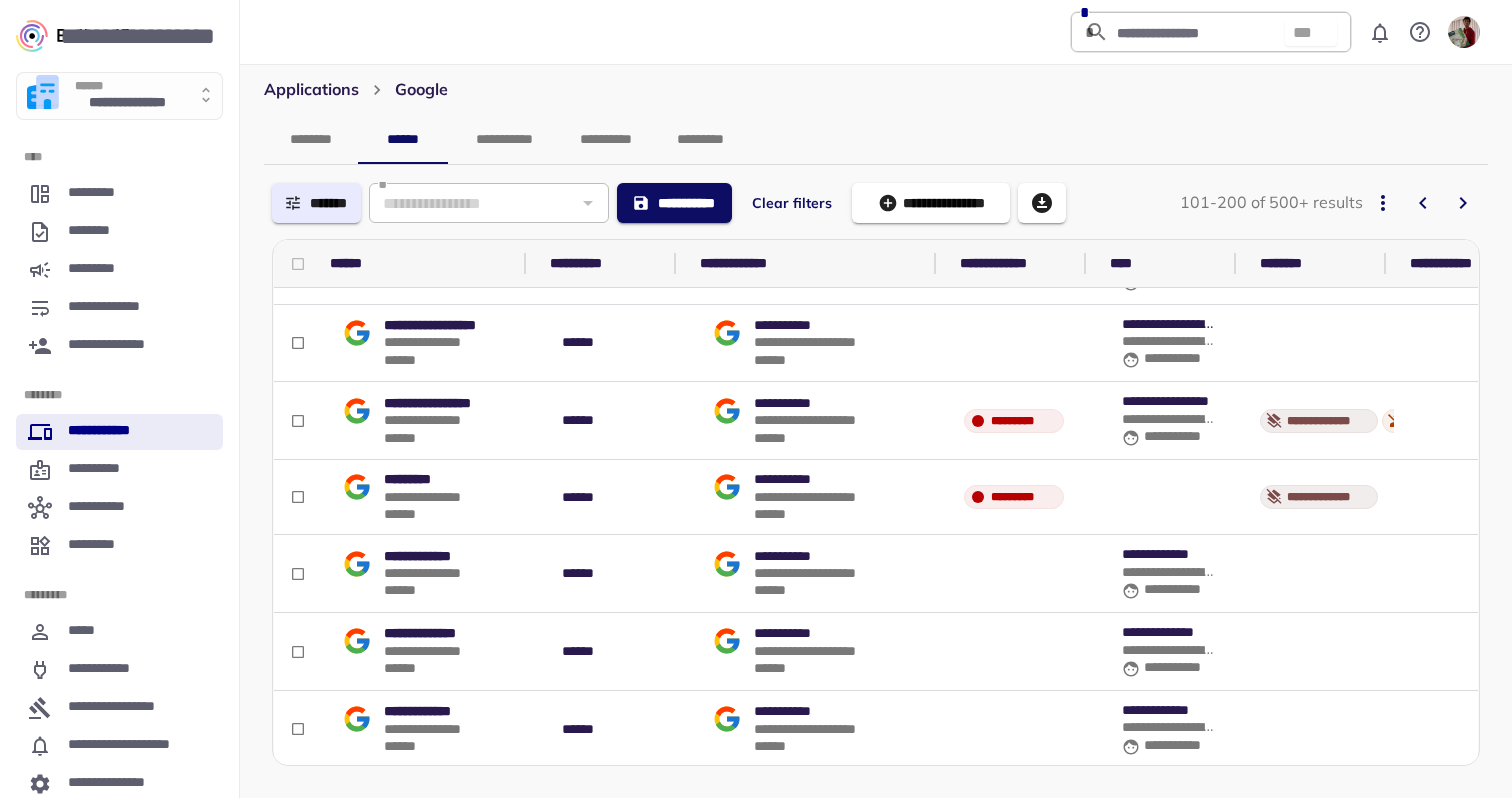scroll, scrollTop: 6875, scrollLeft: 0, axis: vertical 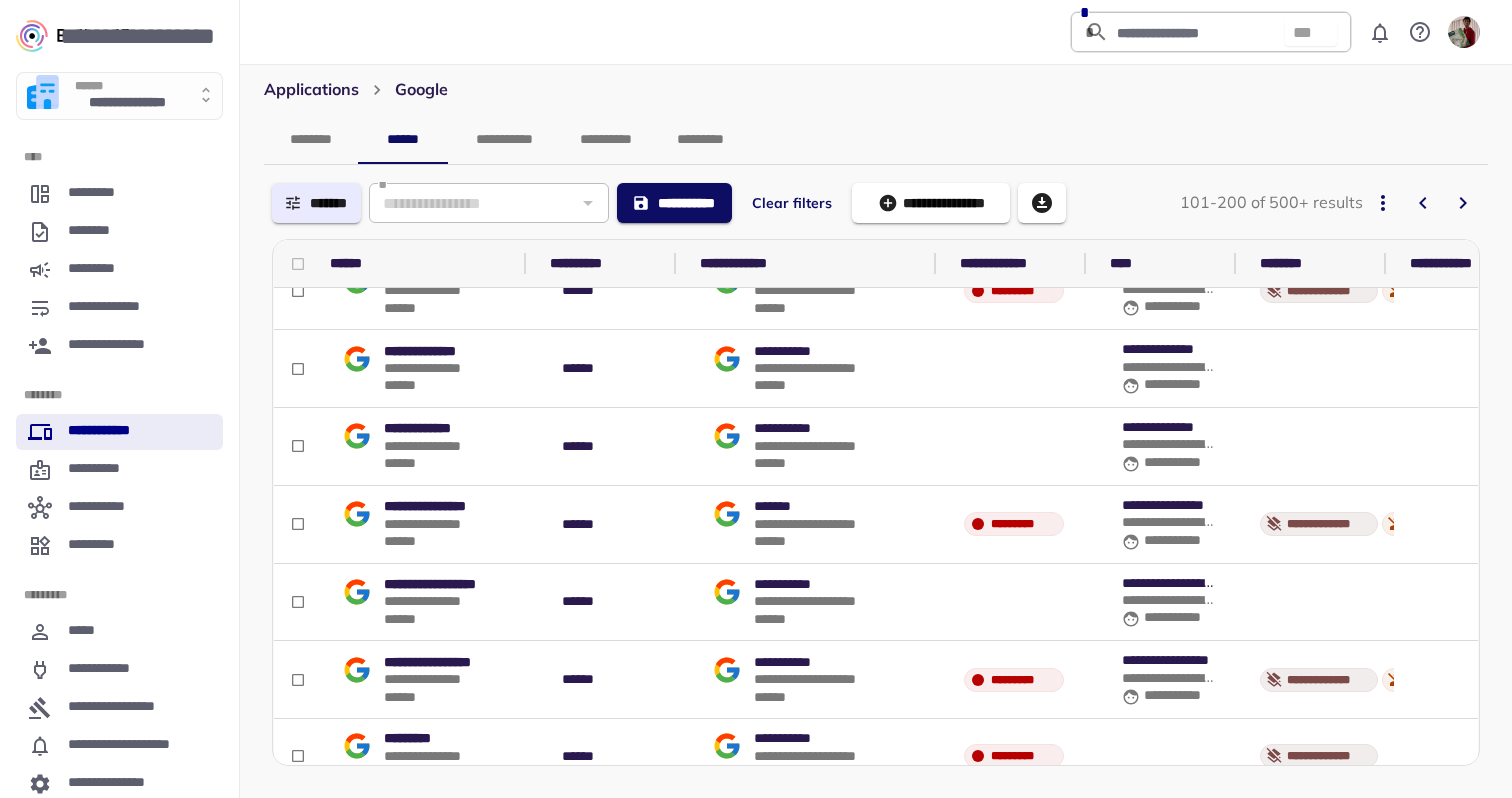 click on "**********" at bounding box center [818, 524] 